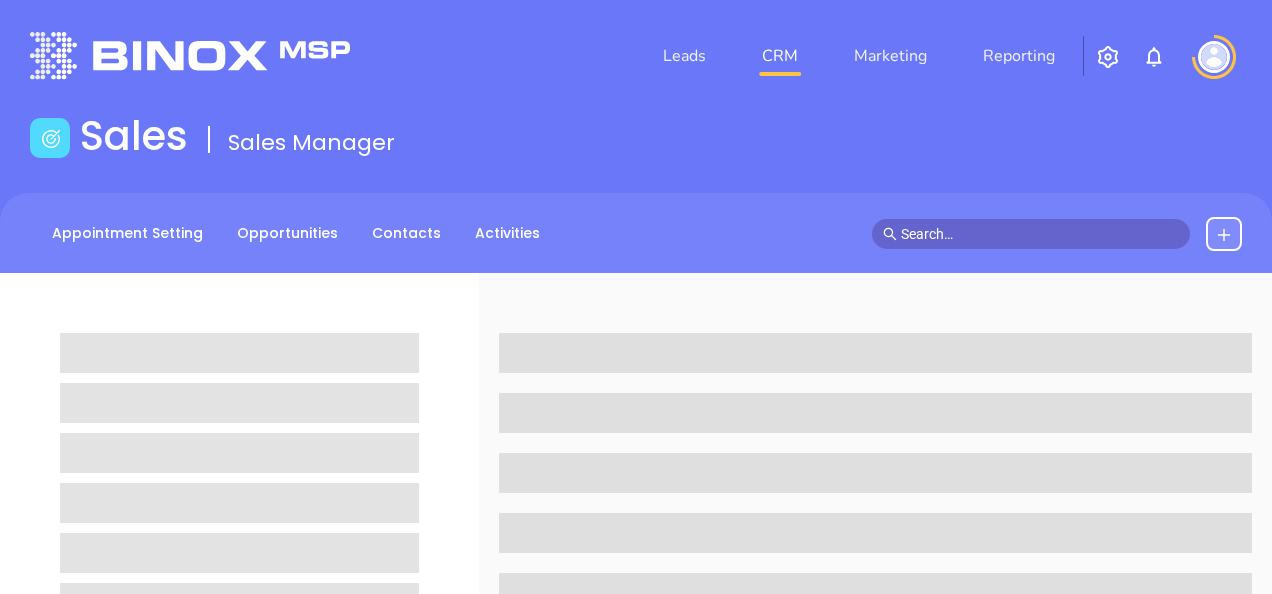 scroll, scrollTop: 0, scrollLeft: 0, axis: both 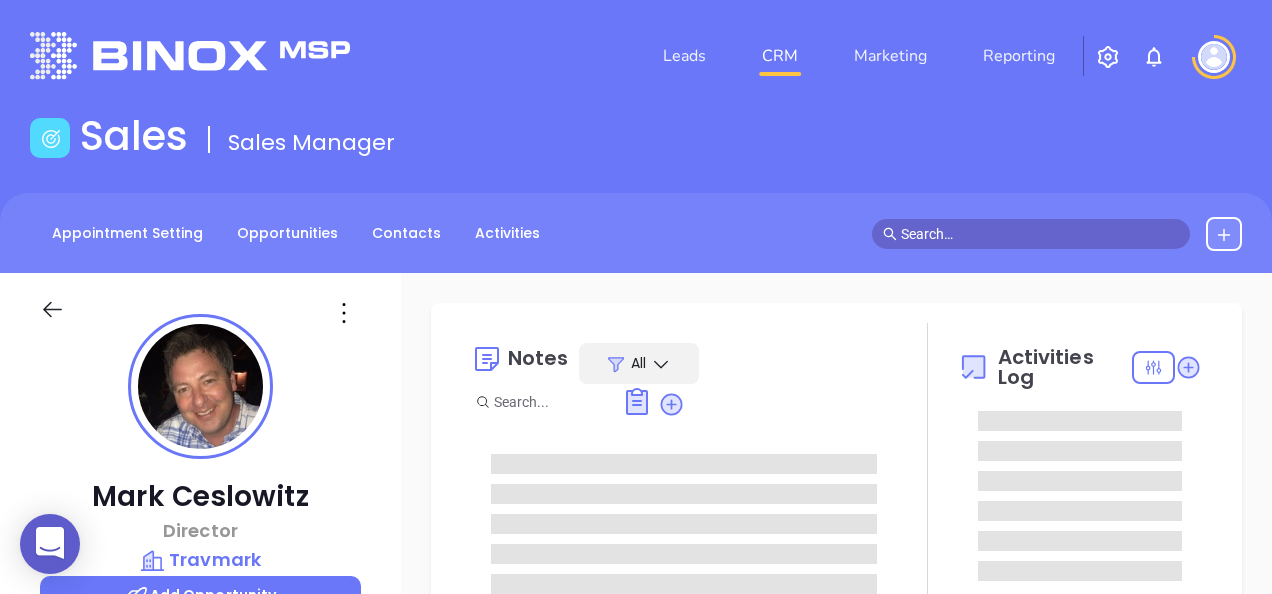 type on "[DATE]" 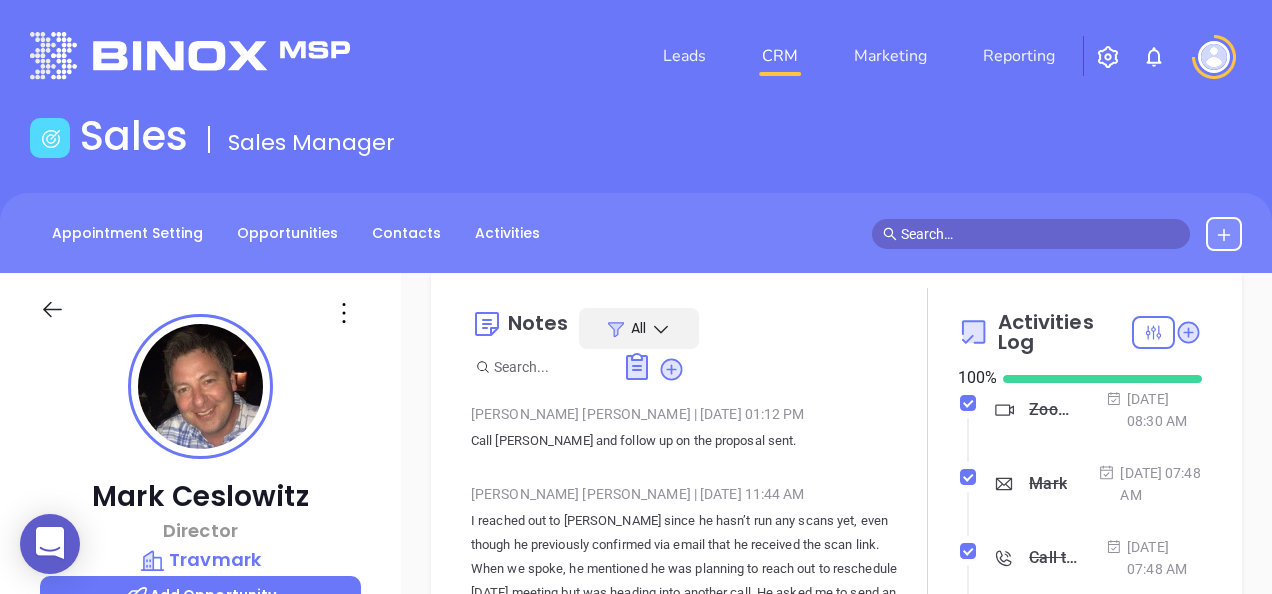 scroll, scrollTop: 400, scrollLeft: 0, axis: vertical 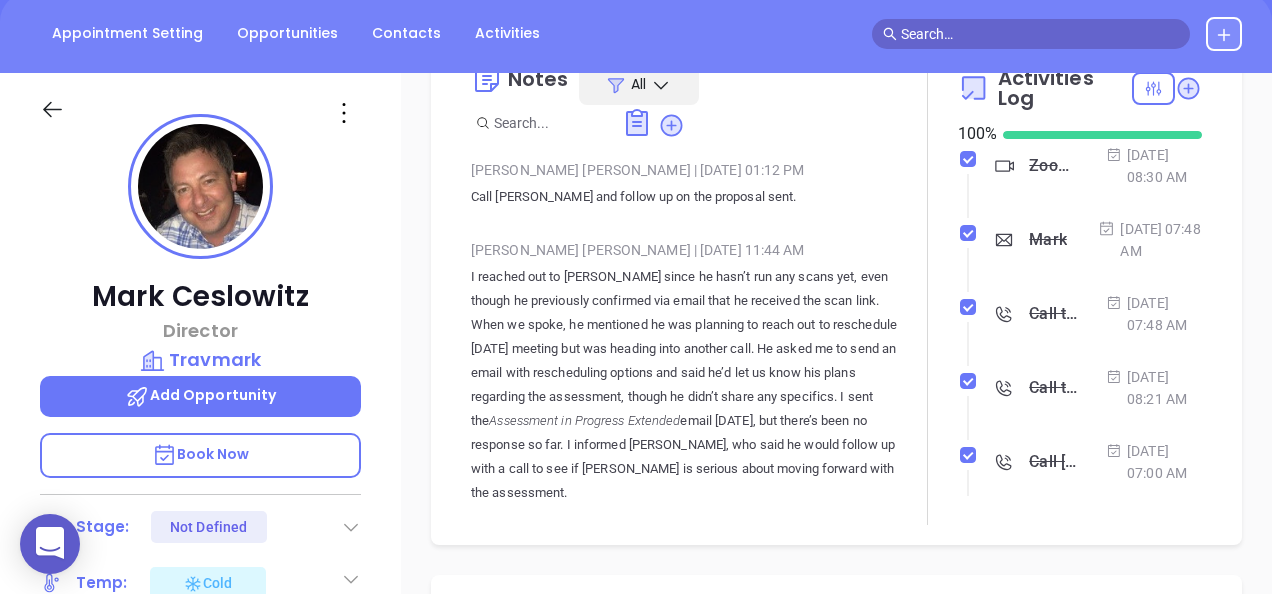 click 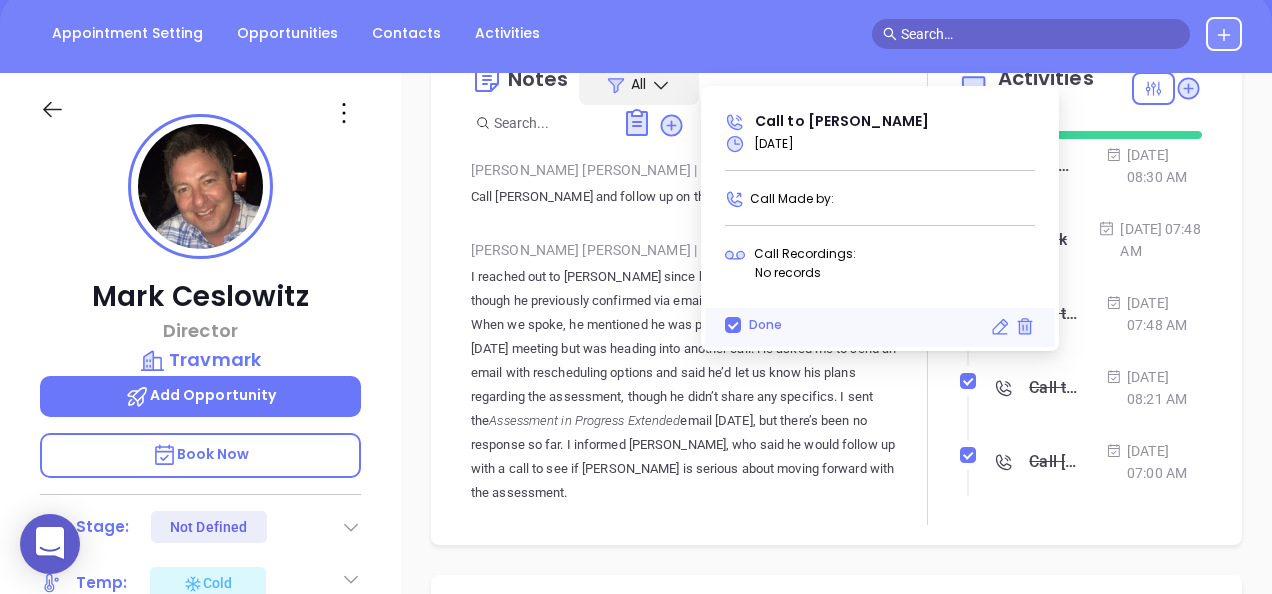 click on "Jun 27, 2025 | 07:48 AM" at bounding box center (1154, 314) 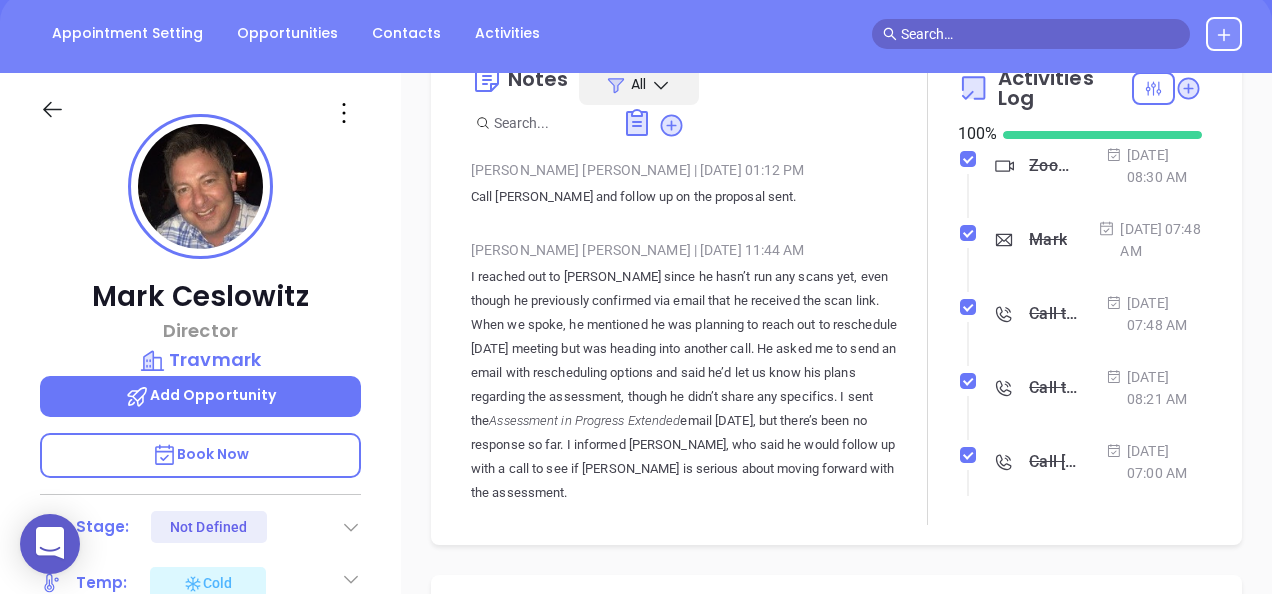 scroll, scrollTop: 300, scrollLeft: 0, axis: vertical 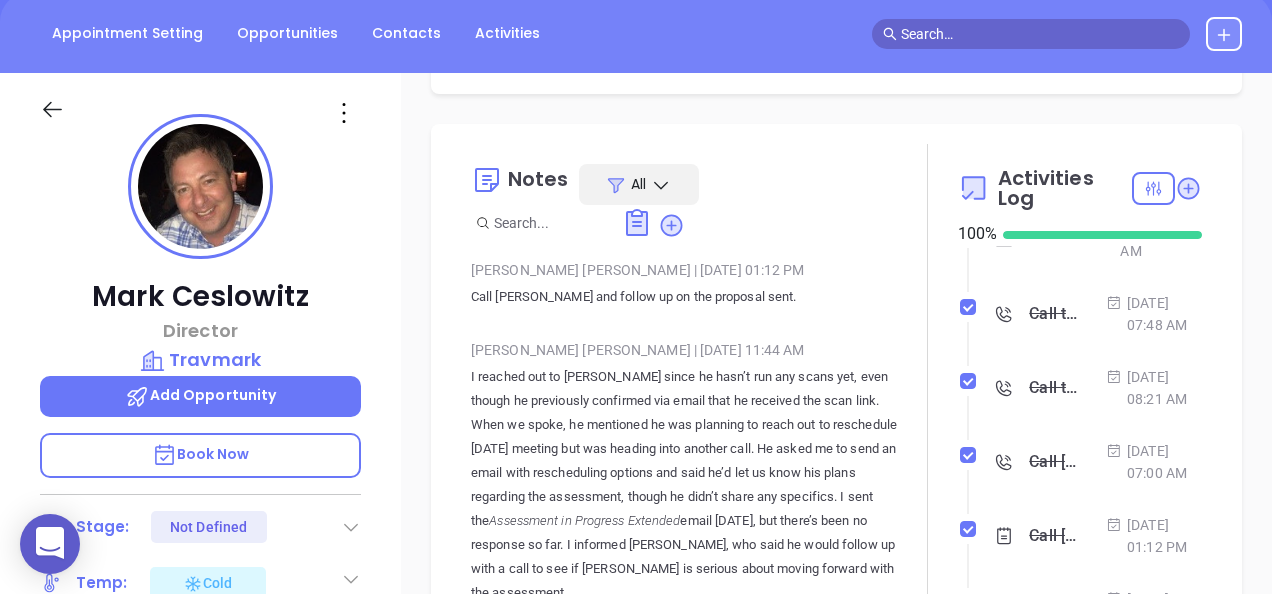 click on "Call to Mark Ceslowitz" at bounding box center [1053, 314] 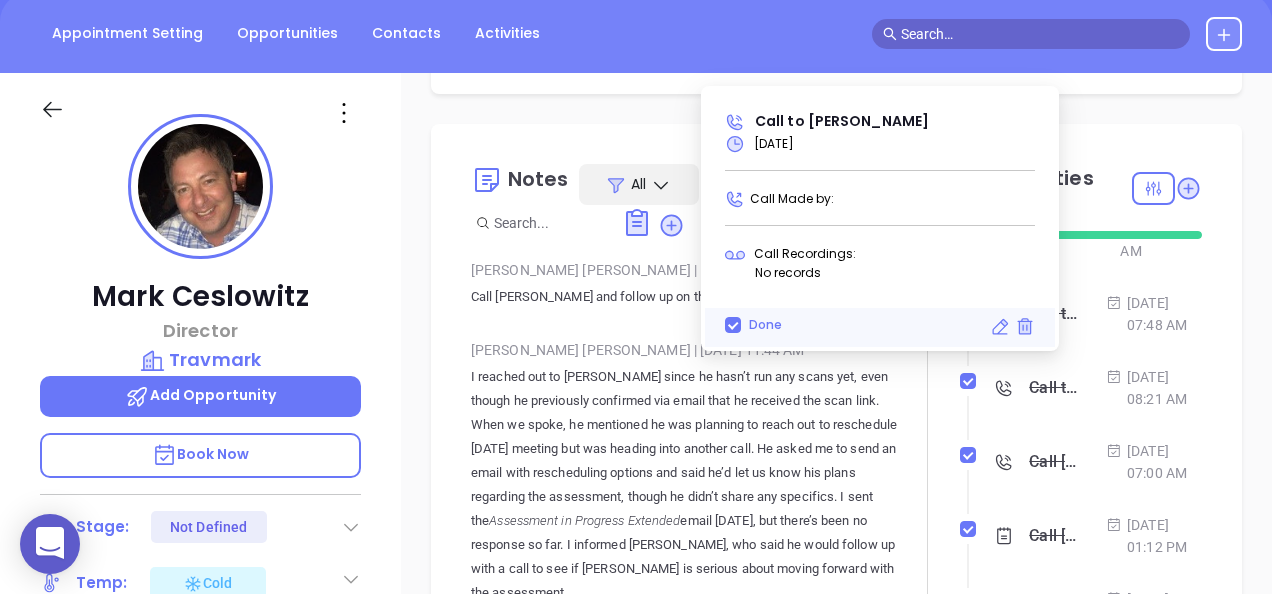 click on "Call to Mark Ceslowitz Jun 27, 2025 | 07:48 AM" at bounding box center [1082, 333] 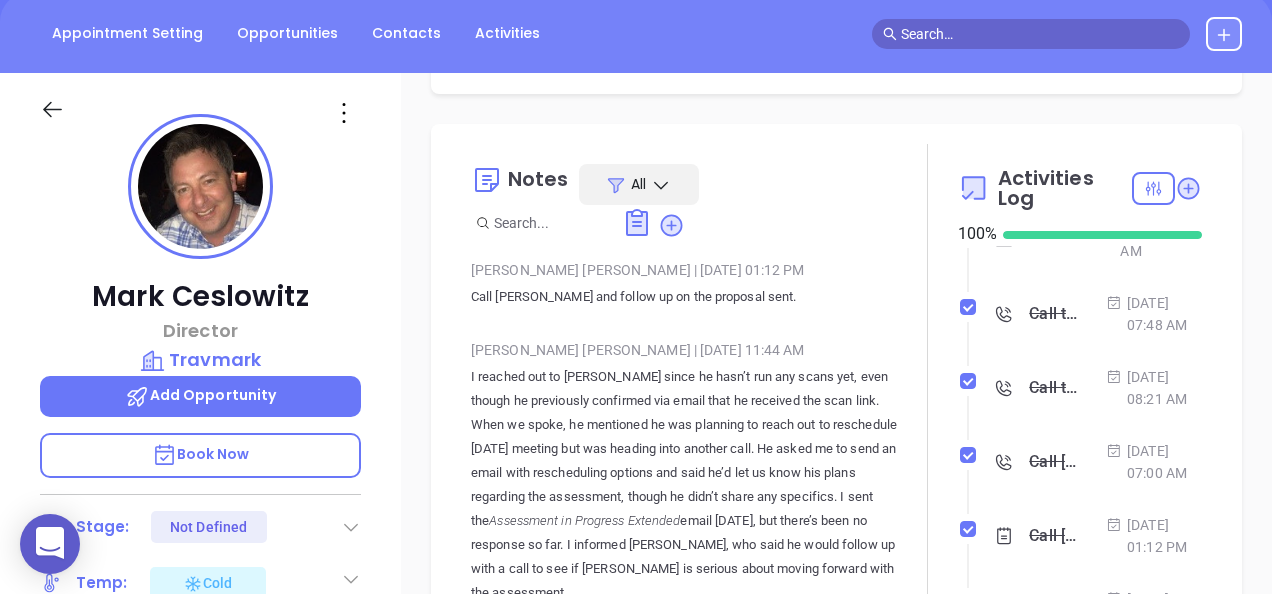 click on "Call to Mark Ceslowitz" at bounding box center (1053, 388) 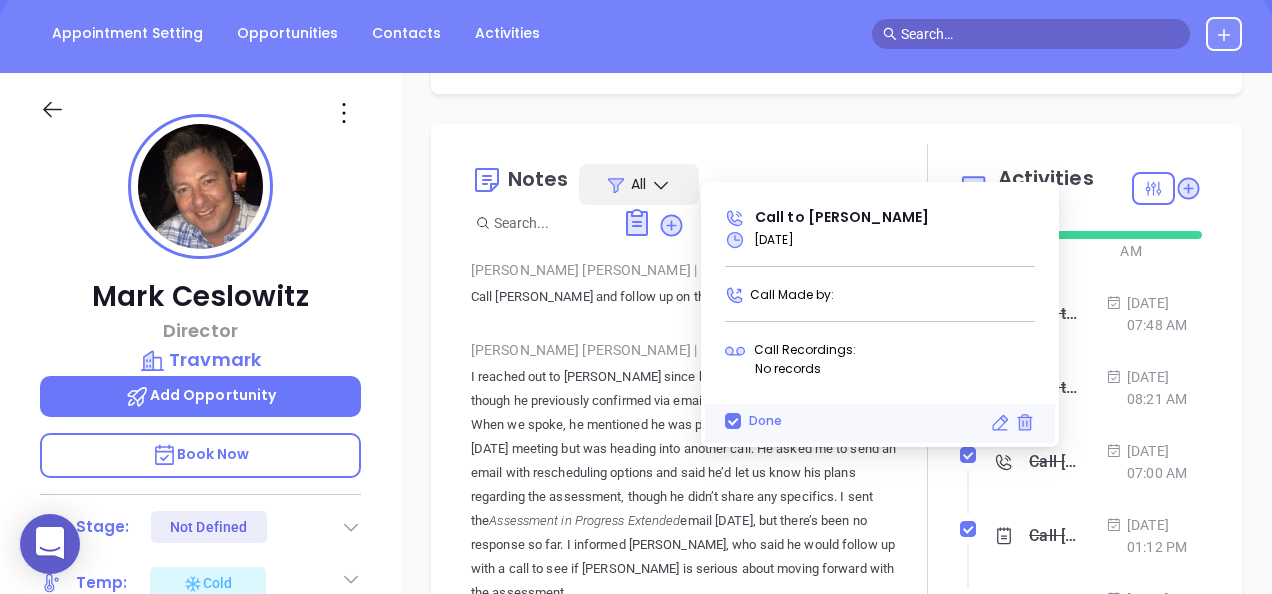 click on "Jun 27, 2025 | 07:48 AM" at bounding box center [1154, 314] 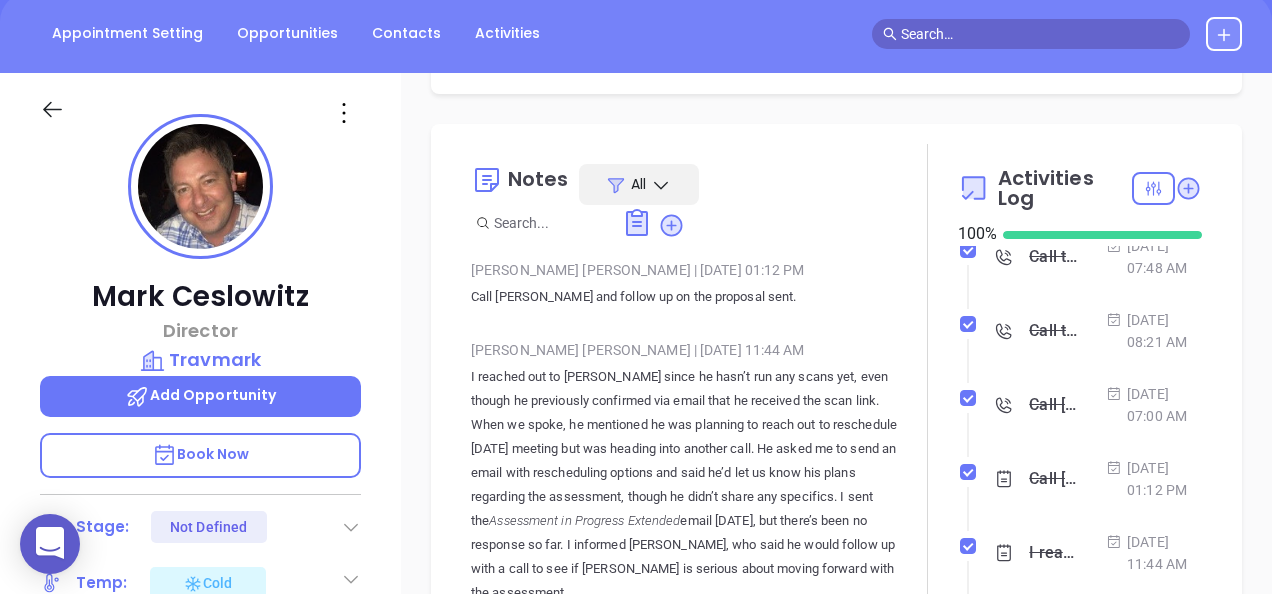 scroll, scrollTop: 200, scrollLeft: 0, axis: vertical 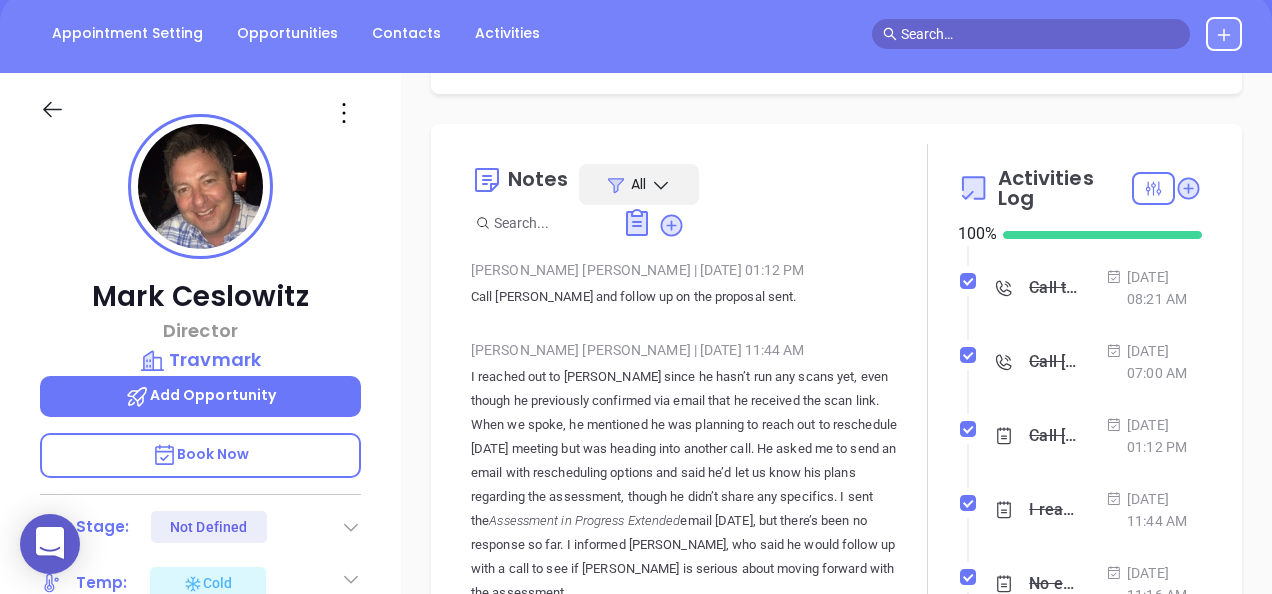 click on "Call  Mark proposal review - Mark Ceslowitz" at bounding box center (1053, 362) 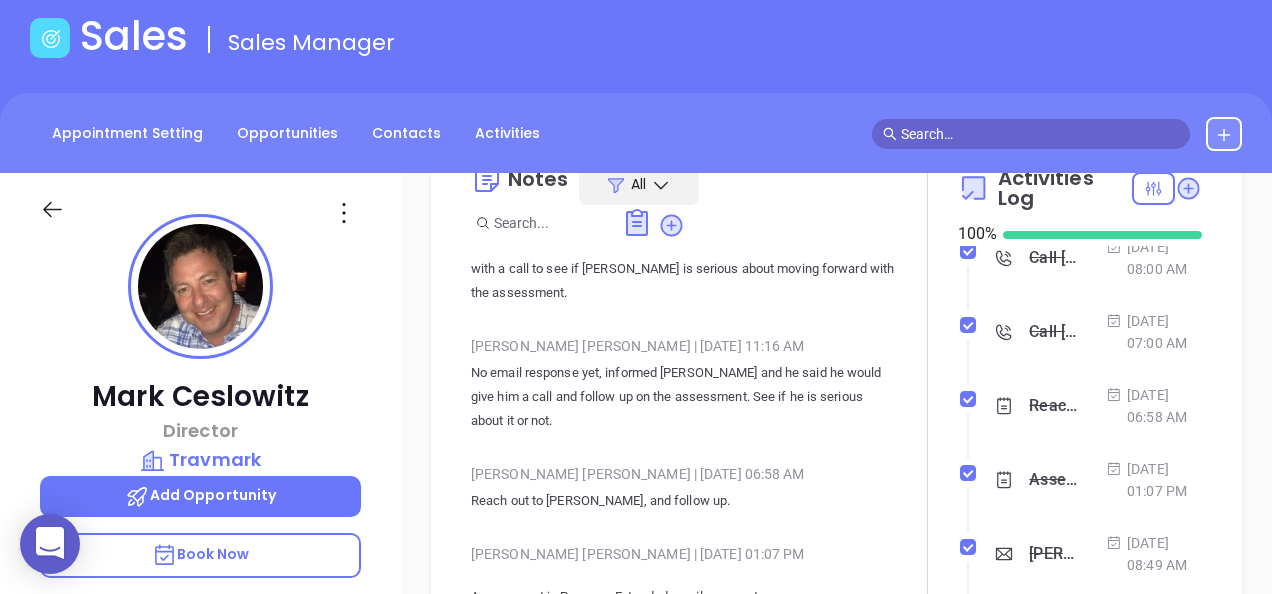 click 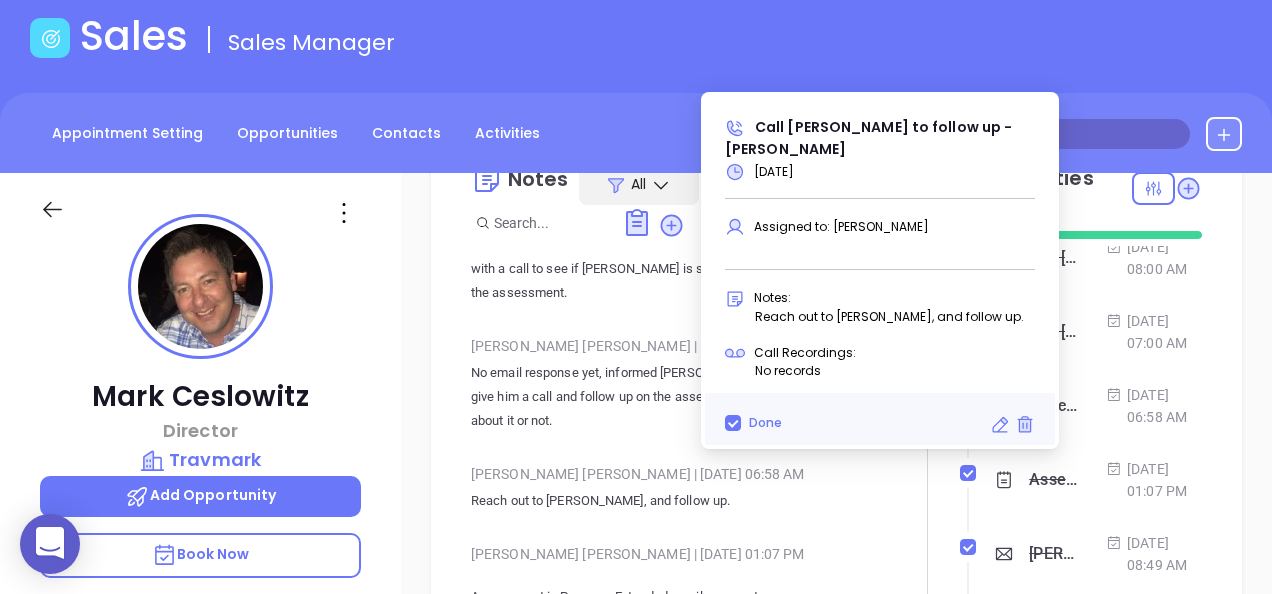 click on "Jun 25, 2025 | 08:00 AM" at bounding box center (1154, 258) 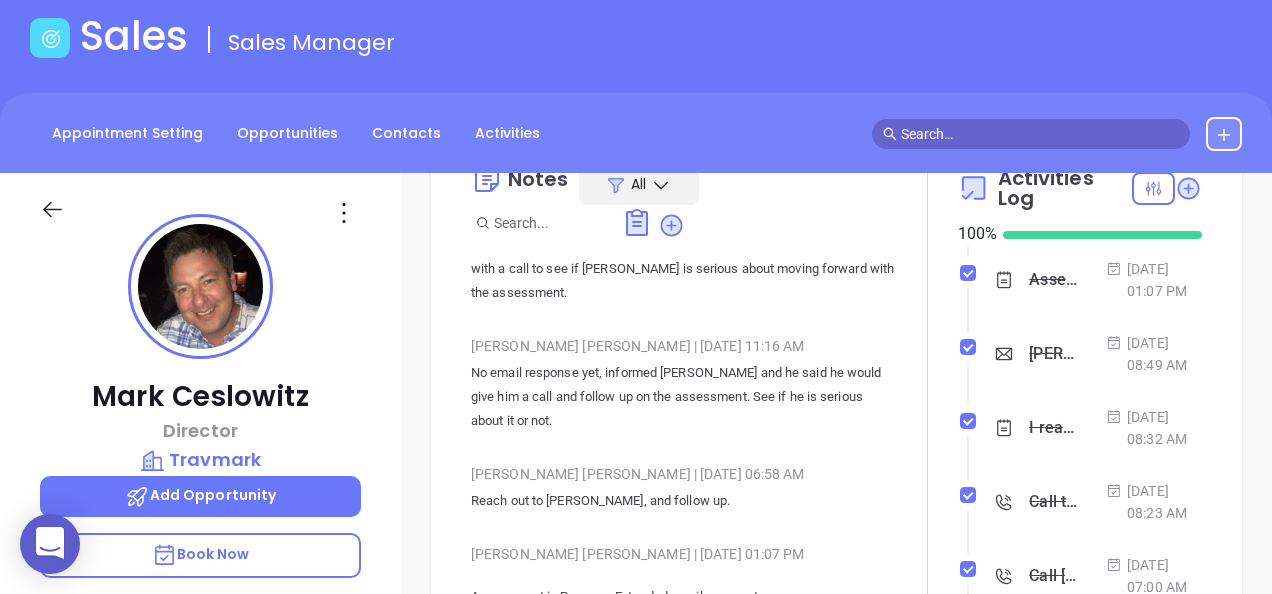 click on "Call Mark Ceslowitz to follow up Jun 25, 2025 | 07:00 AM" at bounding box center (1098, 132) 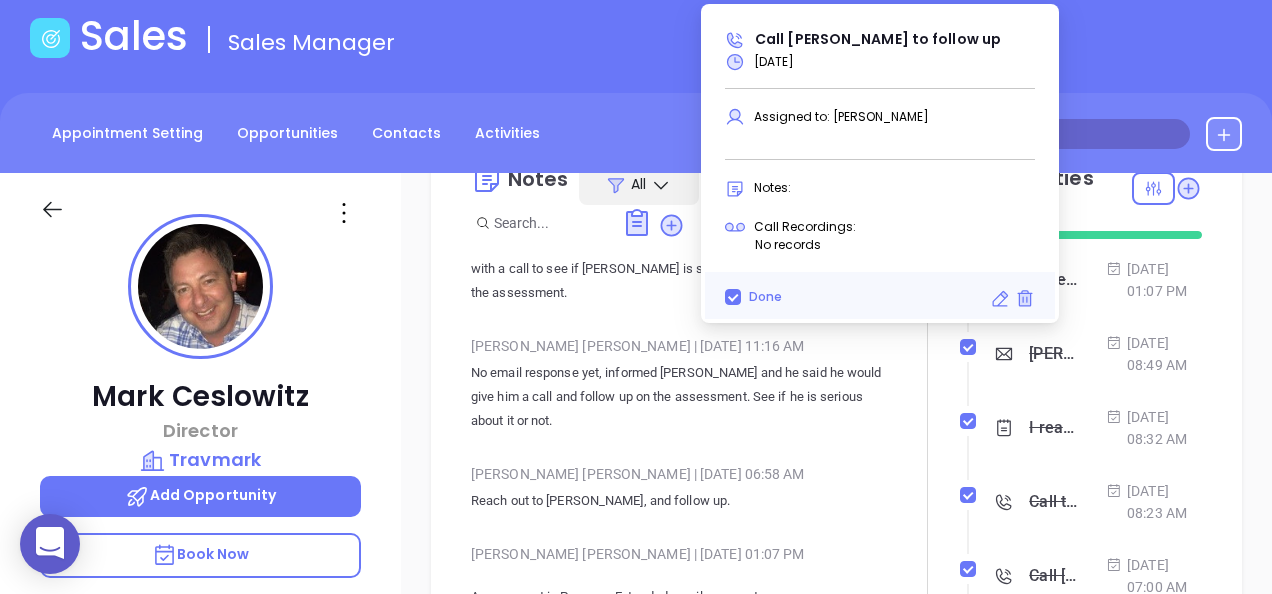 click on "Call Mark Ceslowitz to follow up Jun 25, 2025 | 07:00 AM" at bounding box center [1082, 151] 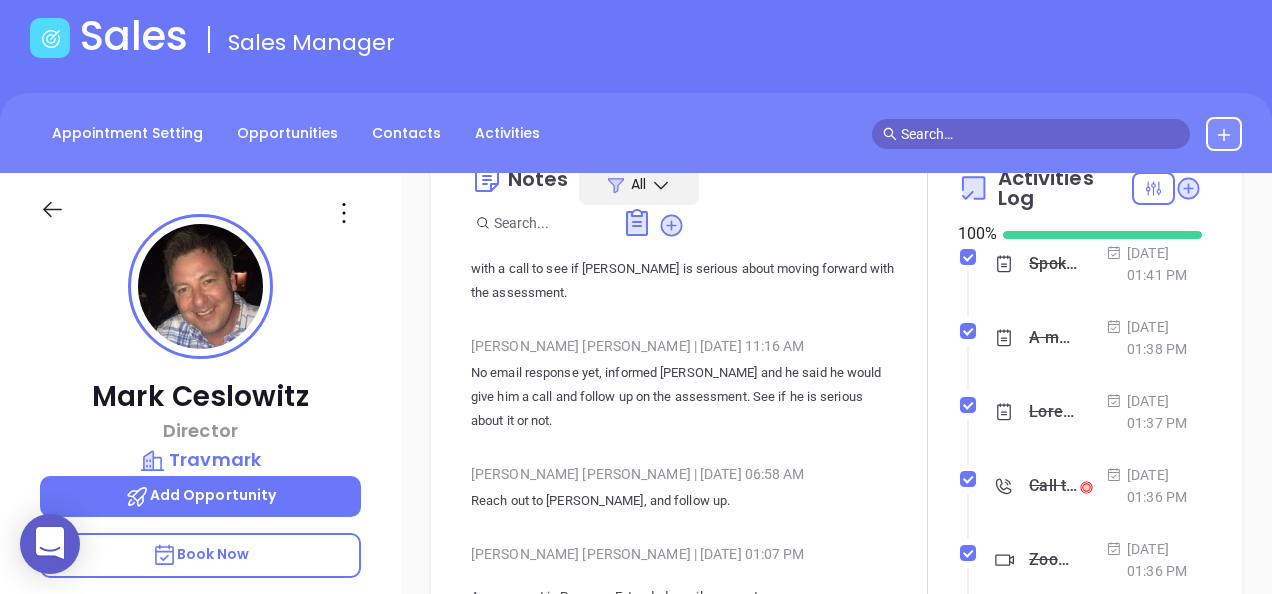 scroll, scrollTop: 2100, scrollLeft: 0, axis: vertical 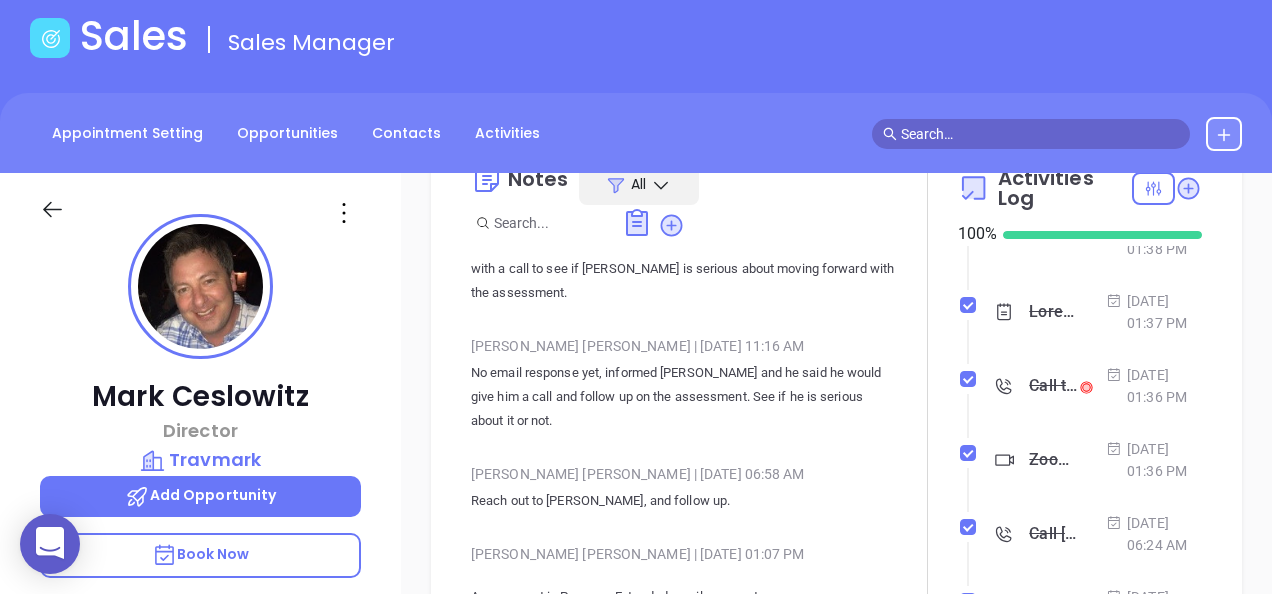 click on "Call to Mark Ceslowitz" at bounding box center (1053, -132) 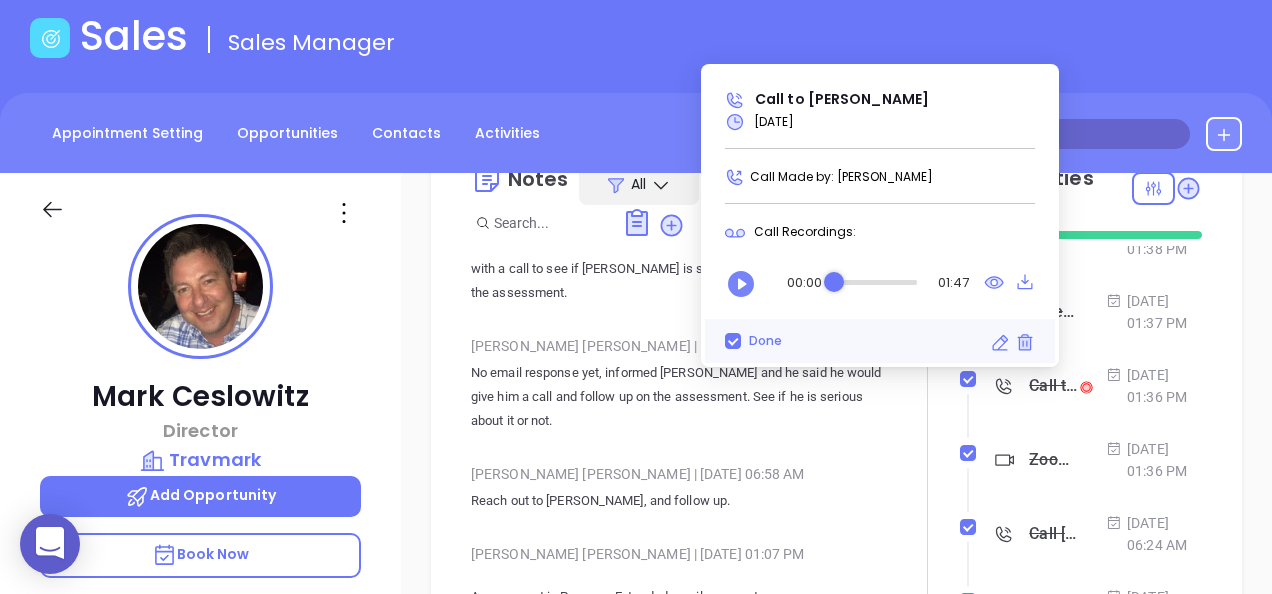 click 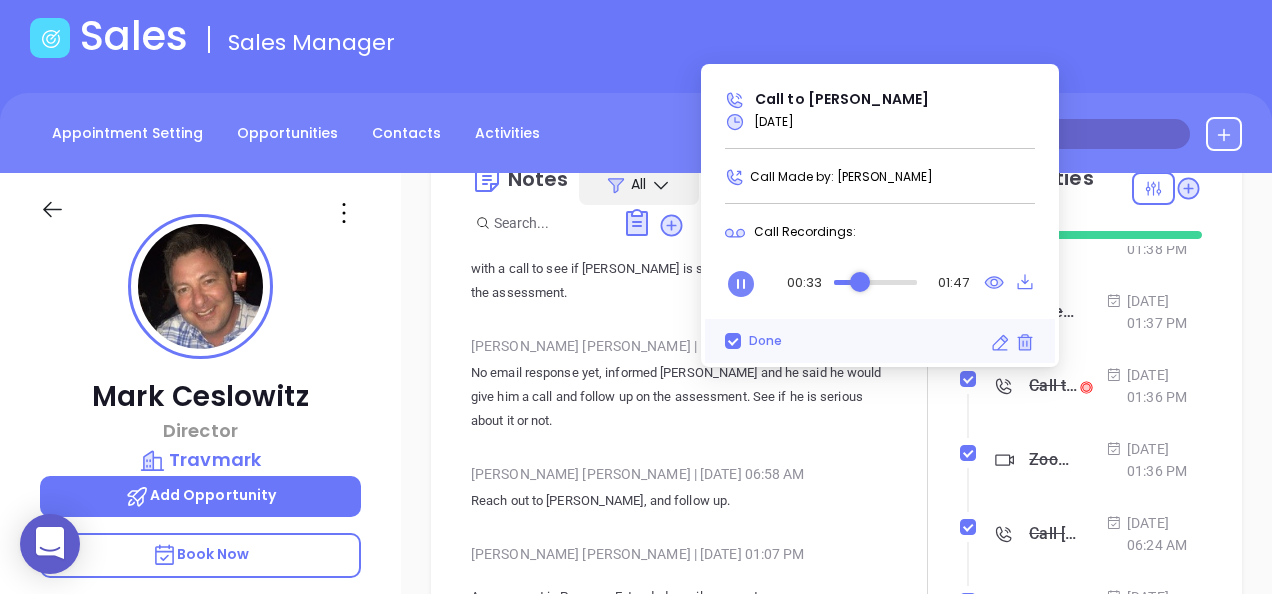 click at bounding box center [875, 282] 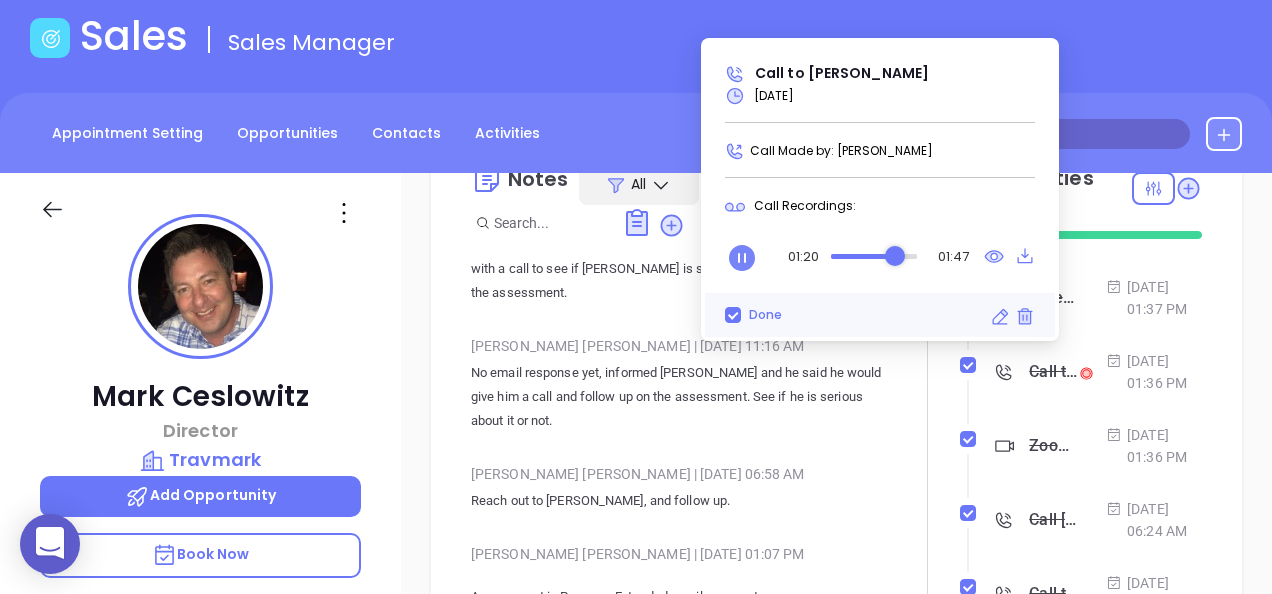 scroll, scrollTop: 2100, scrollLeft: 0, axis: vertical 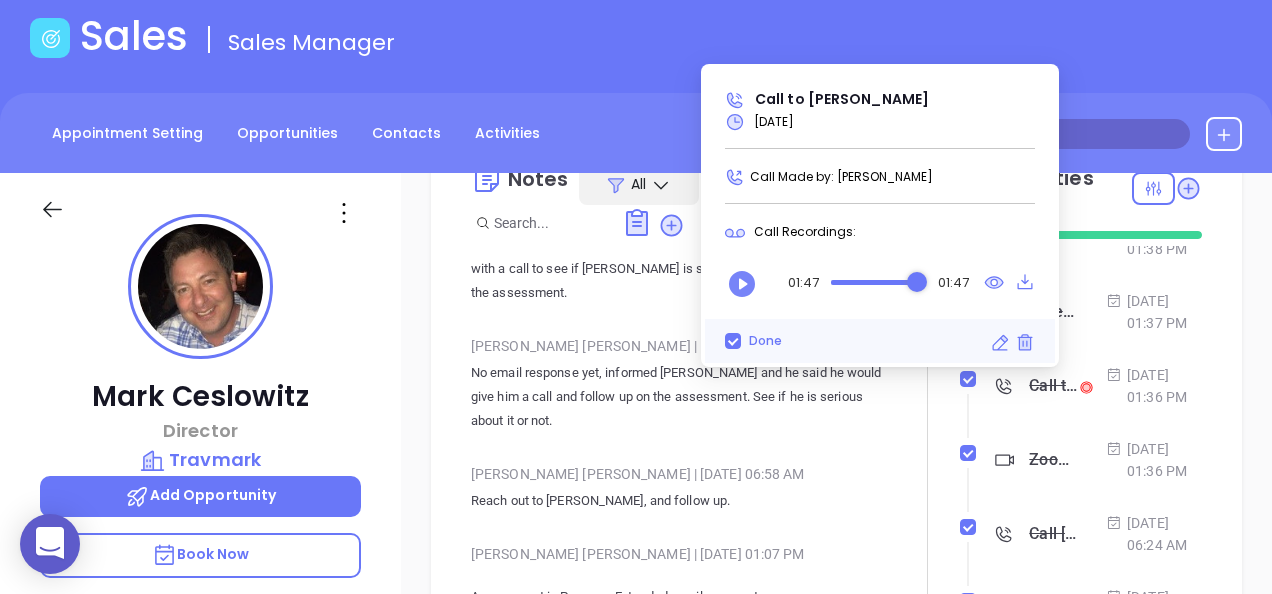 click on "Jun 17, 2025 | 08:12 AM" at bounding box center [1154, -132] 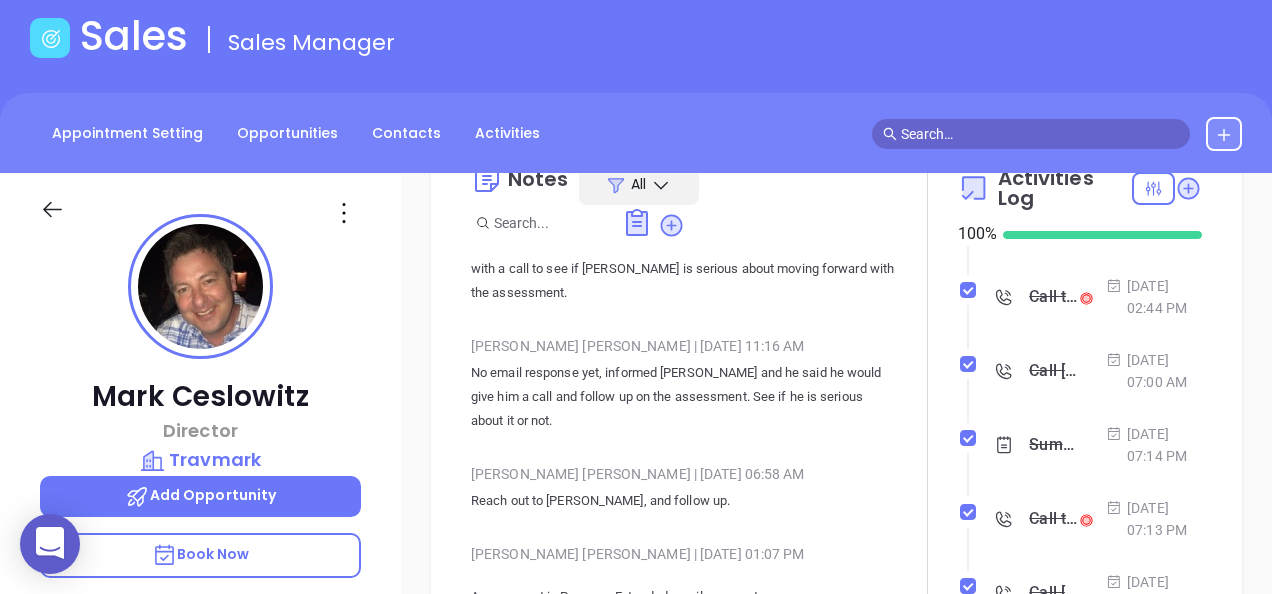 scroll, scrollTop: 2600, scrollLeft: 0, axis: vertical 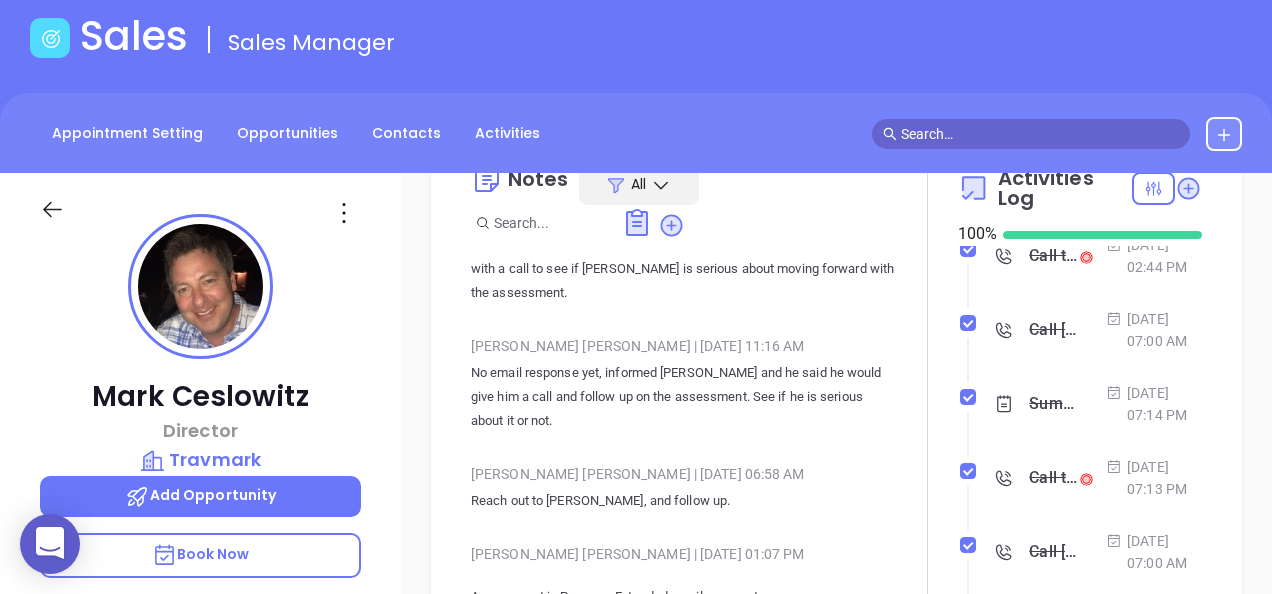 click on "Call to Mark Ceslowitz" at bounding box center (1053, -114) 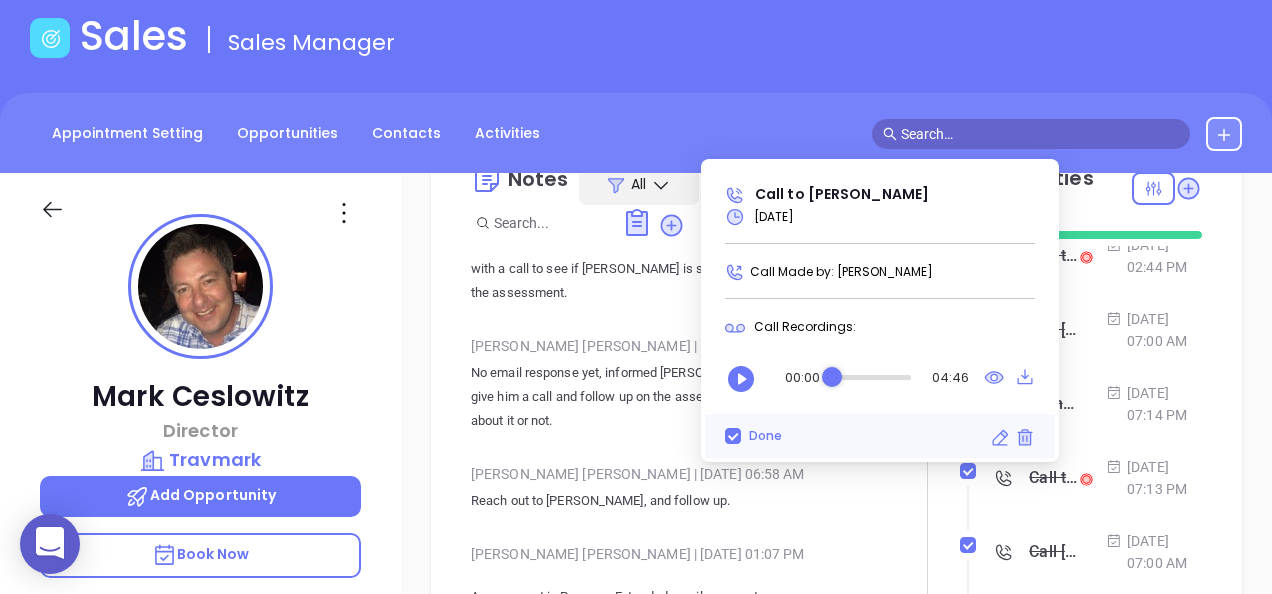 click 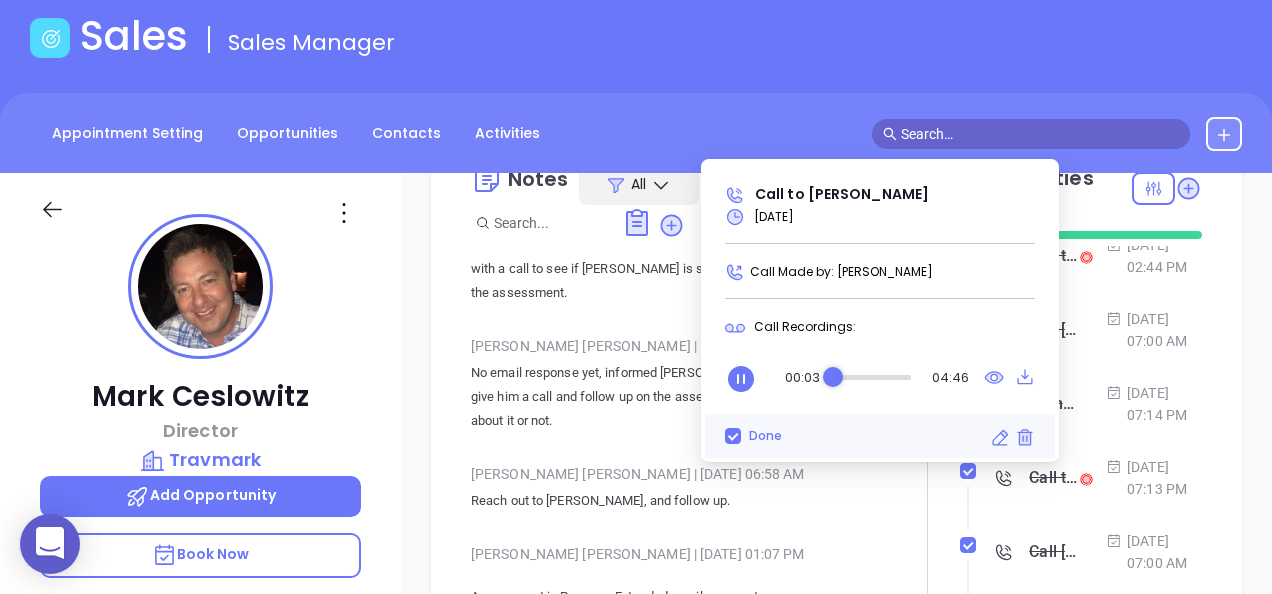 click at bounding box center [871, 377] 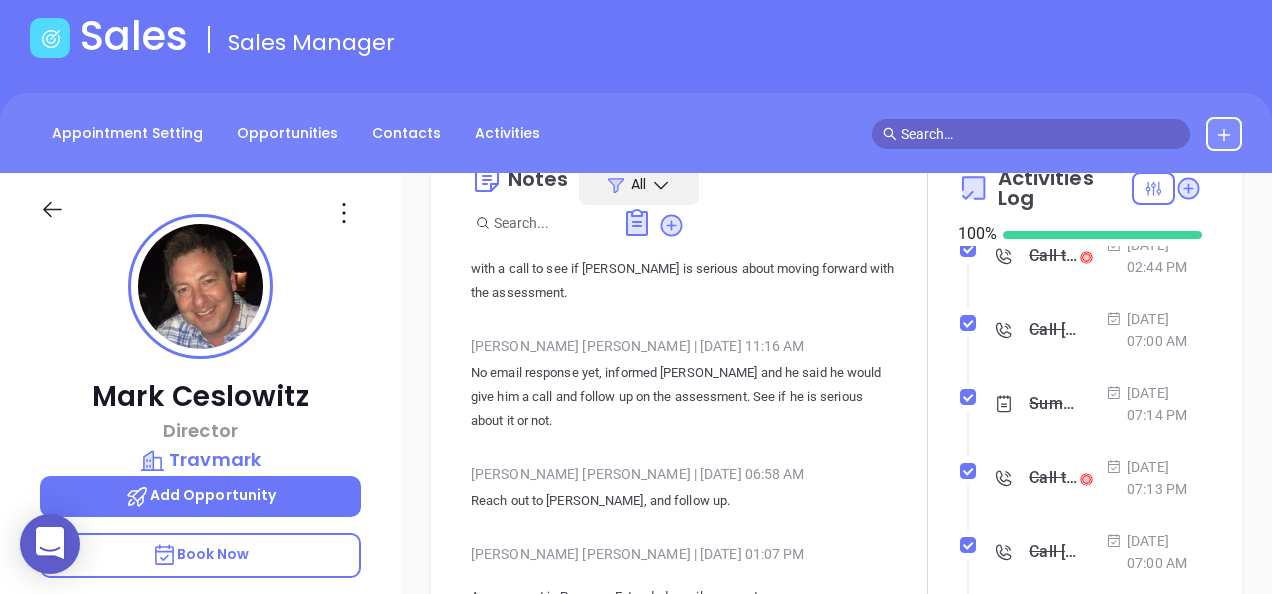 click on "Appointment Setting Opportunities Contacts Activities Calendar" at bounding box center [636, 133] 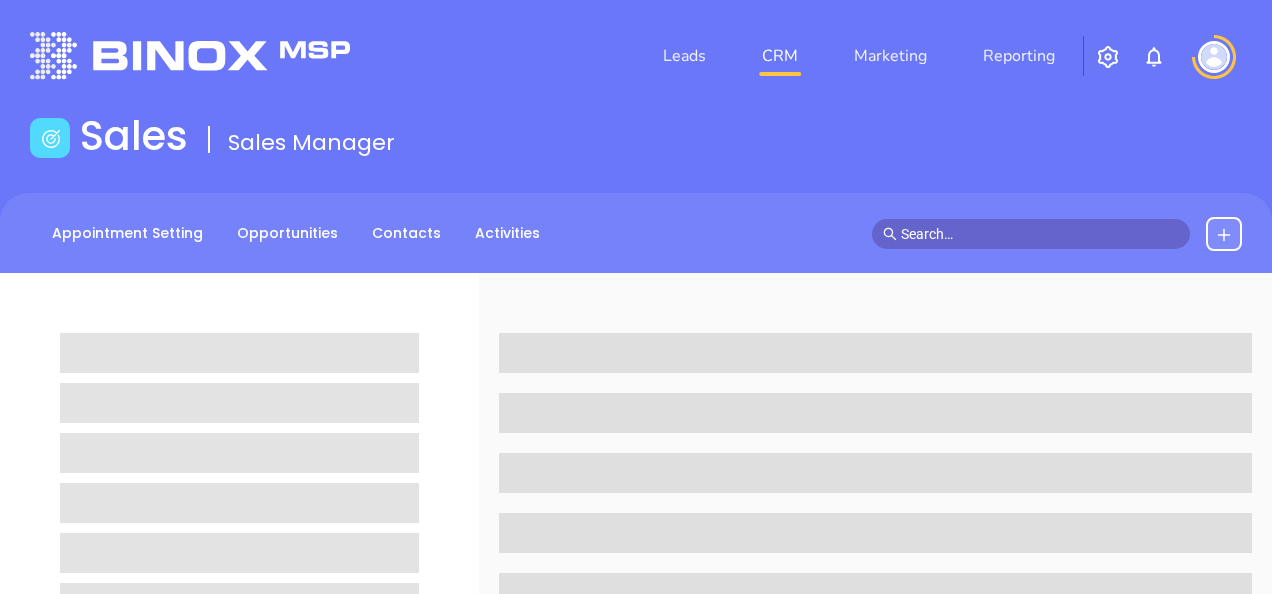 scroll, scrollTop: 0, scrollLeft: 0, axis: both 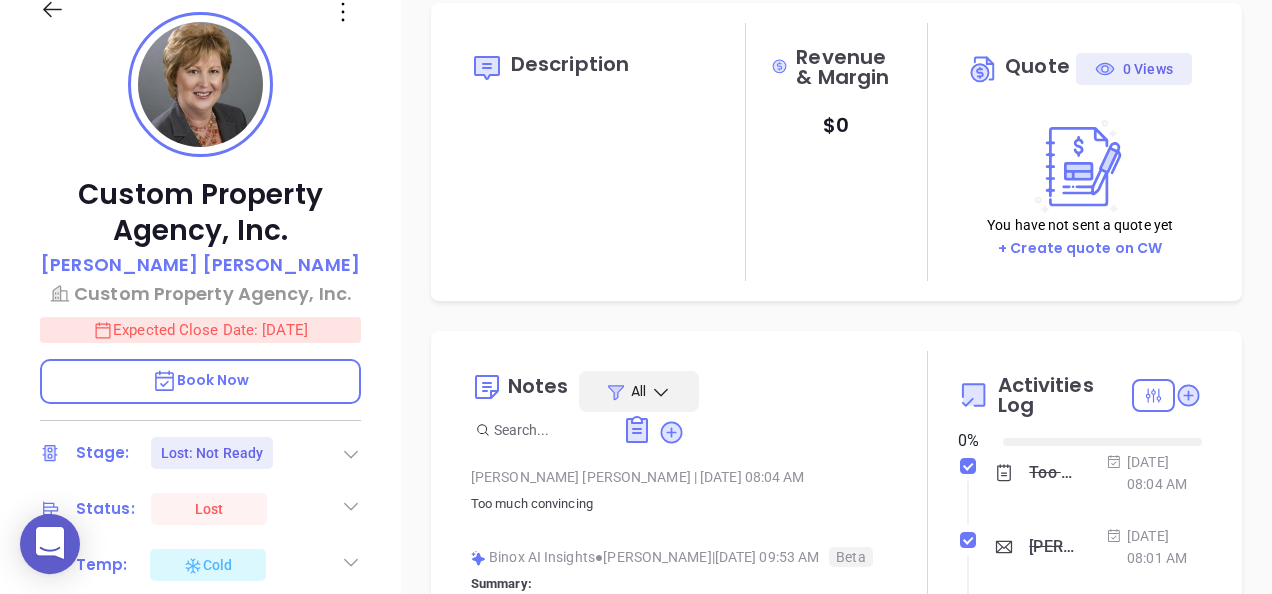 type on "[DATE]" 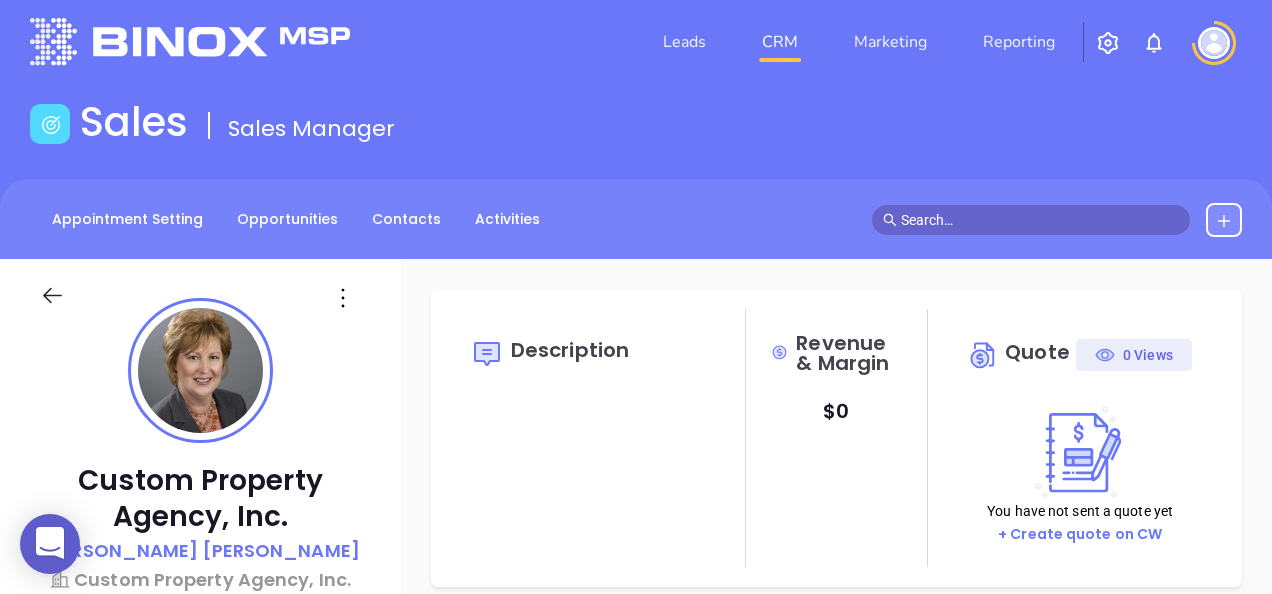 scroll, scrollTop: 0, scrollLeft: 0, axis: both 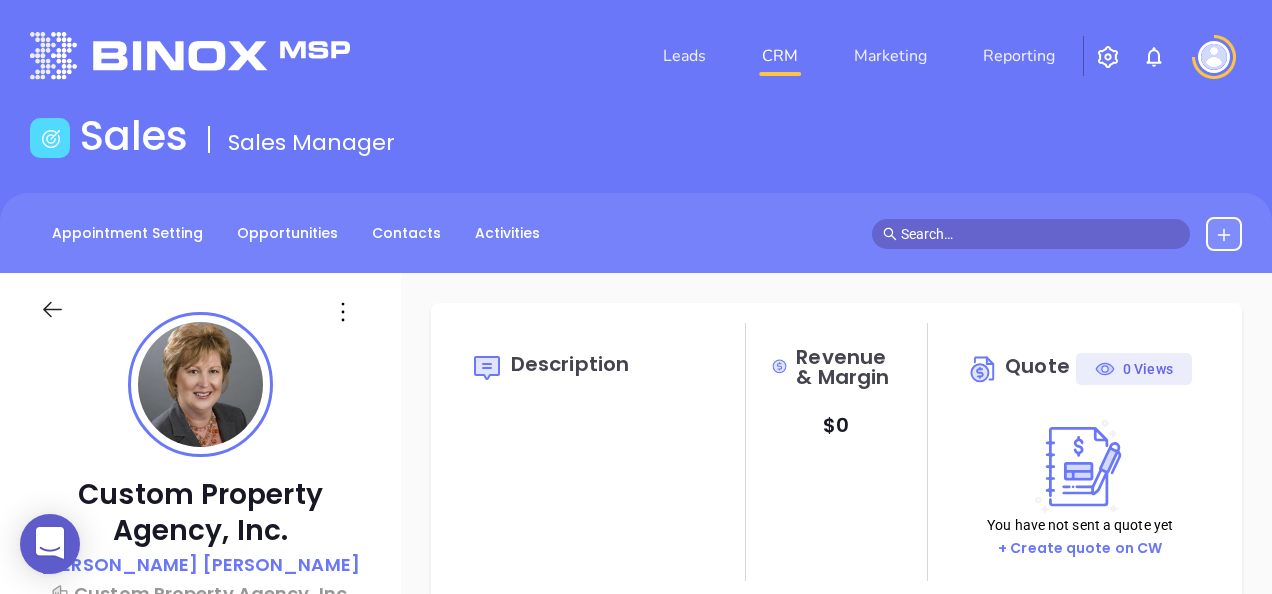 type on "[PERSON_NAME]" 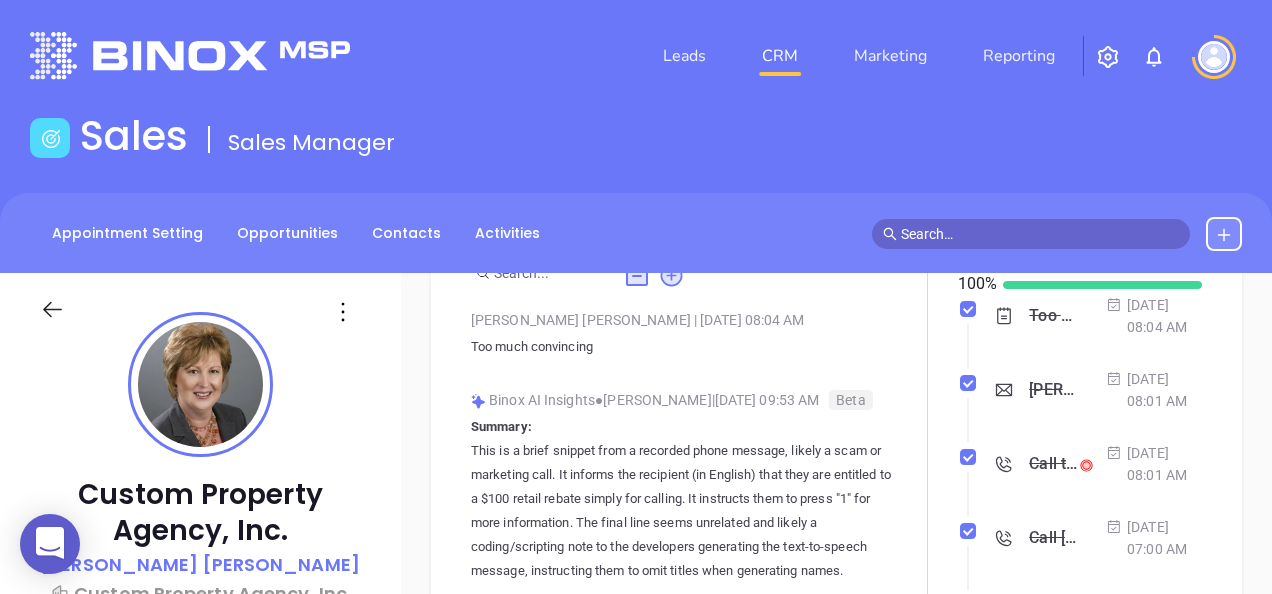 scroll, scrollTop: 500, scrollLeft: 0, axis: vertical 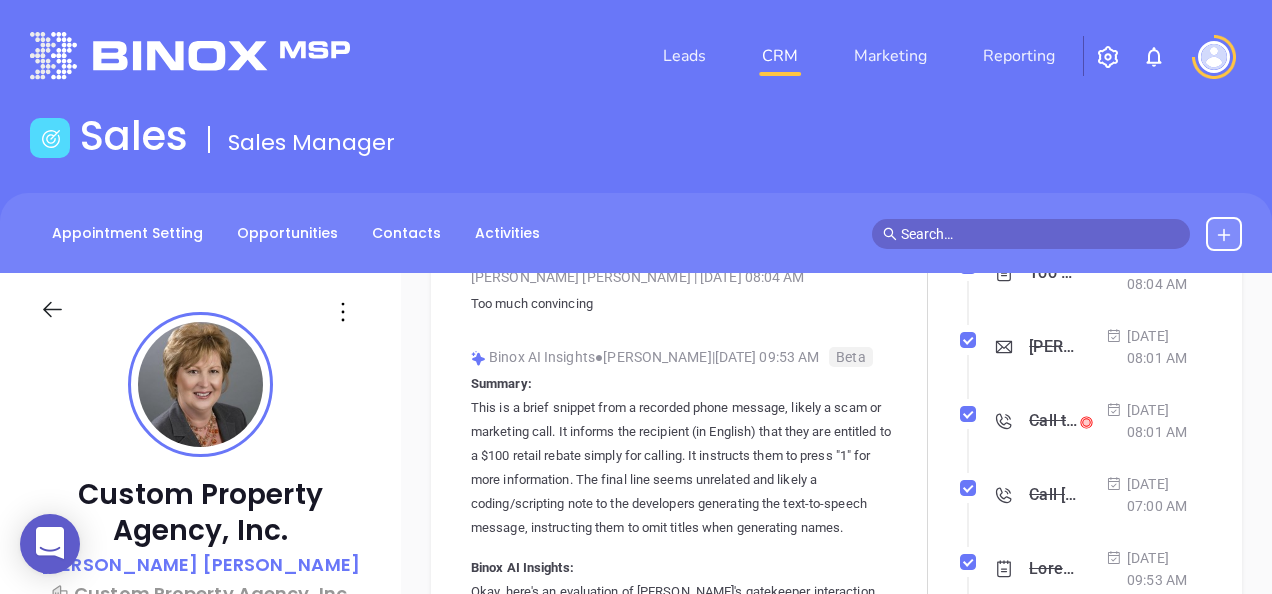 click on "Call to [PERSON_NAME]" at bounding box center (1053, 421) 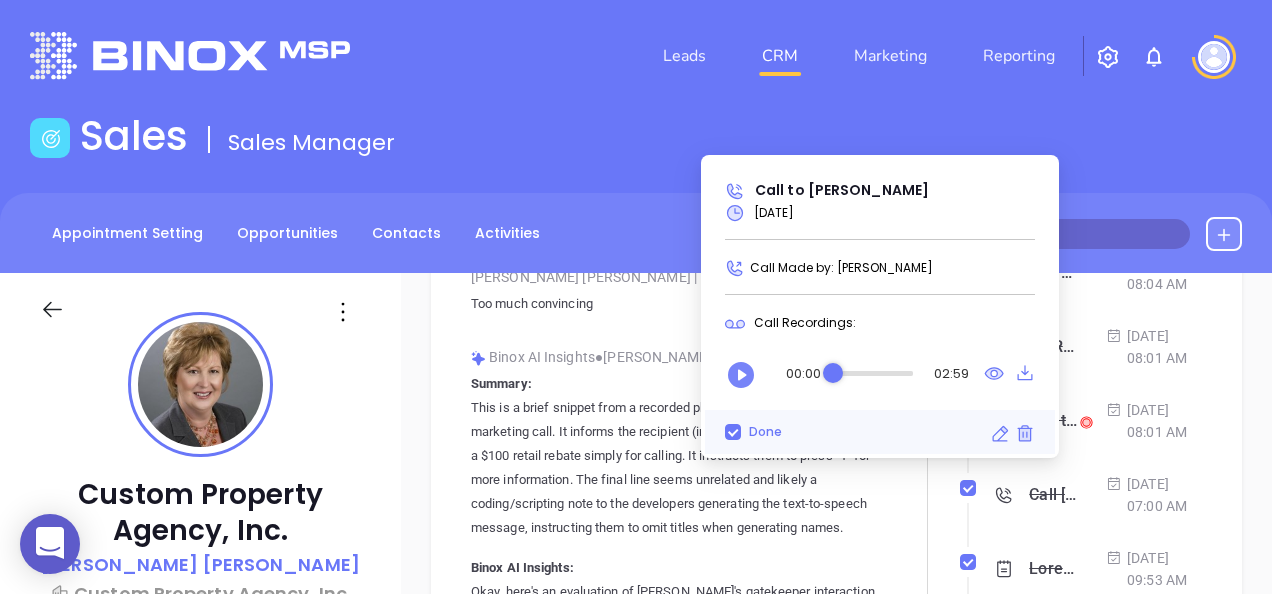 click 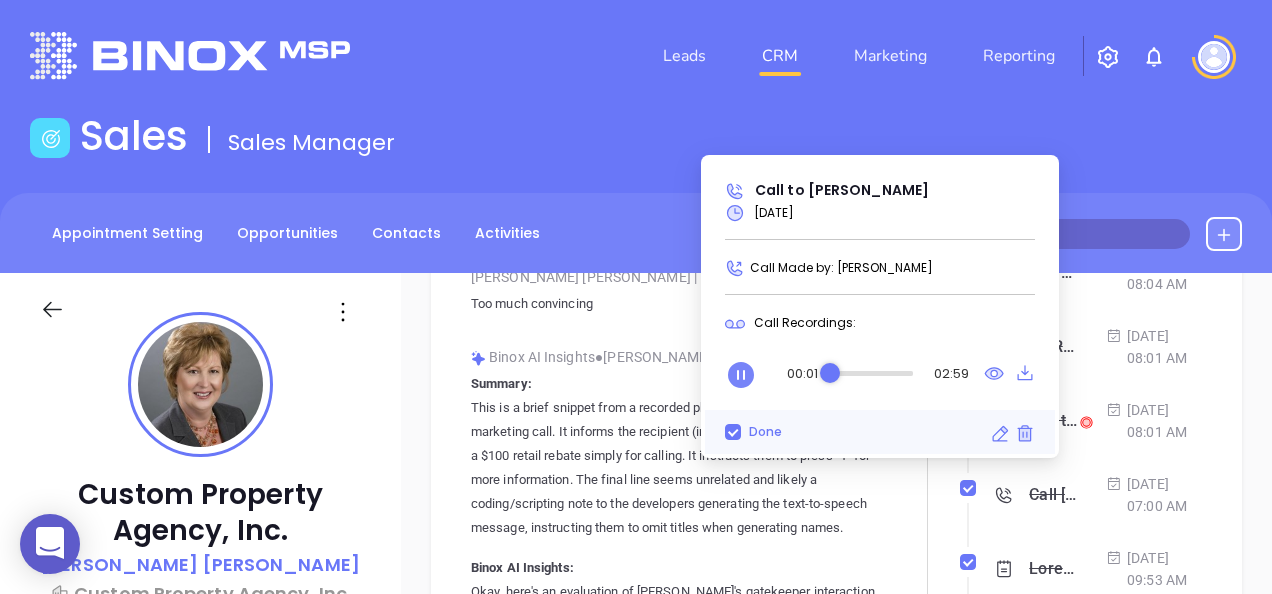 click at bounding box center [871, 373] 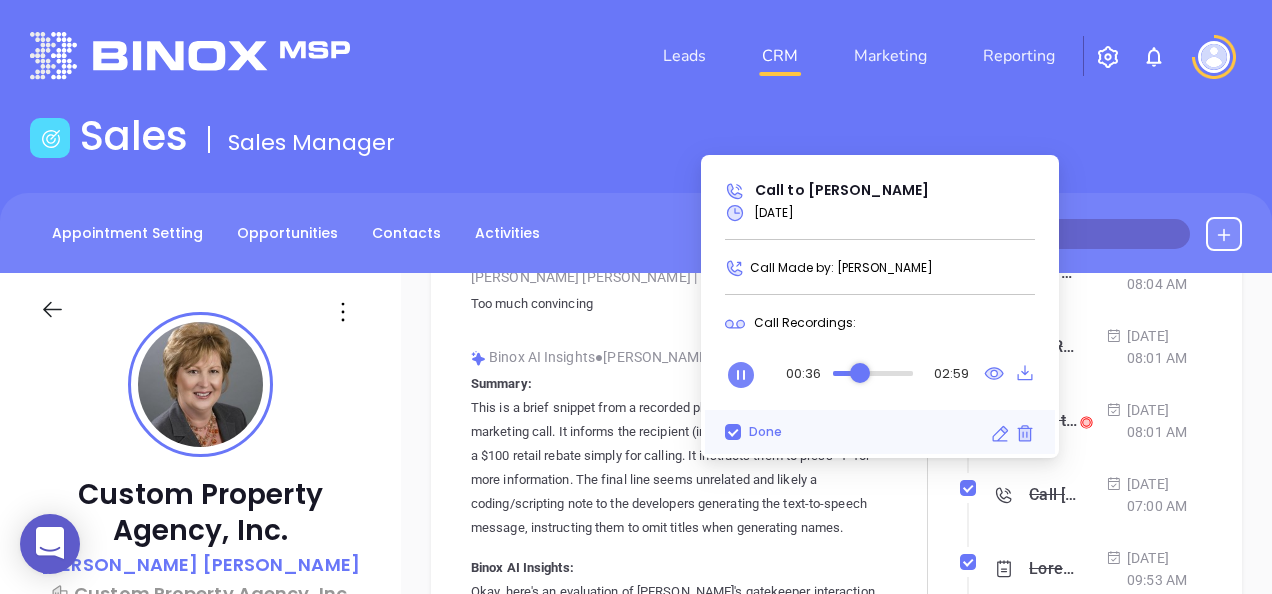 click at bounding box center [873, 373] 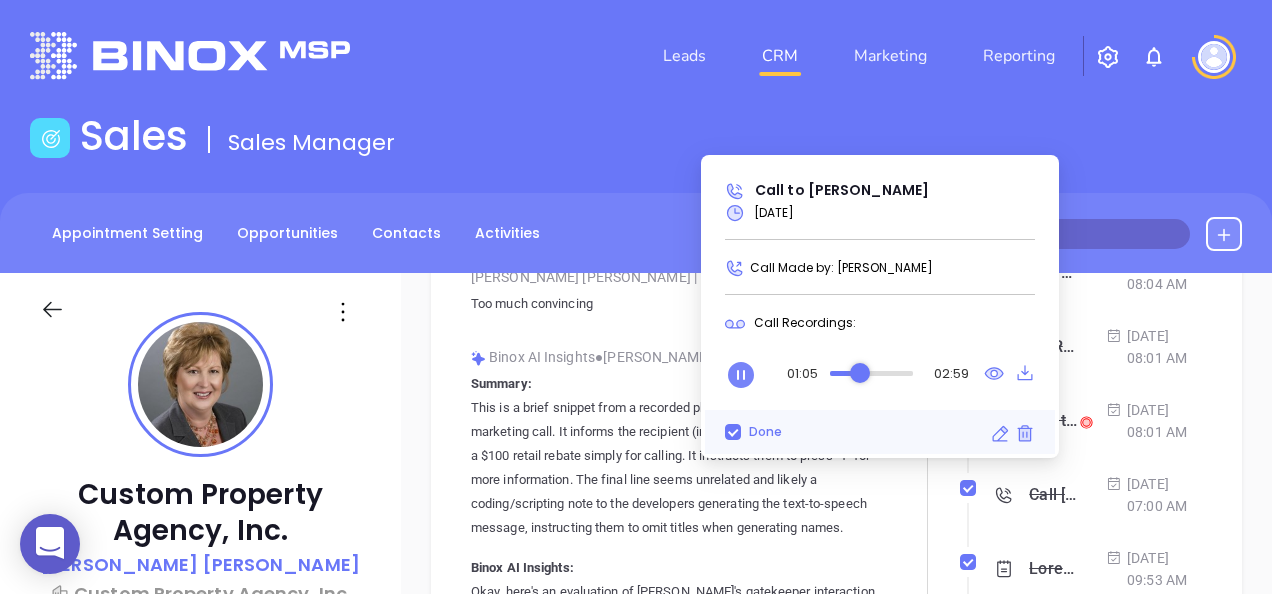 click at bounding box center [871, 373] 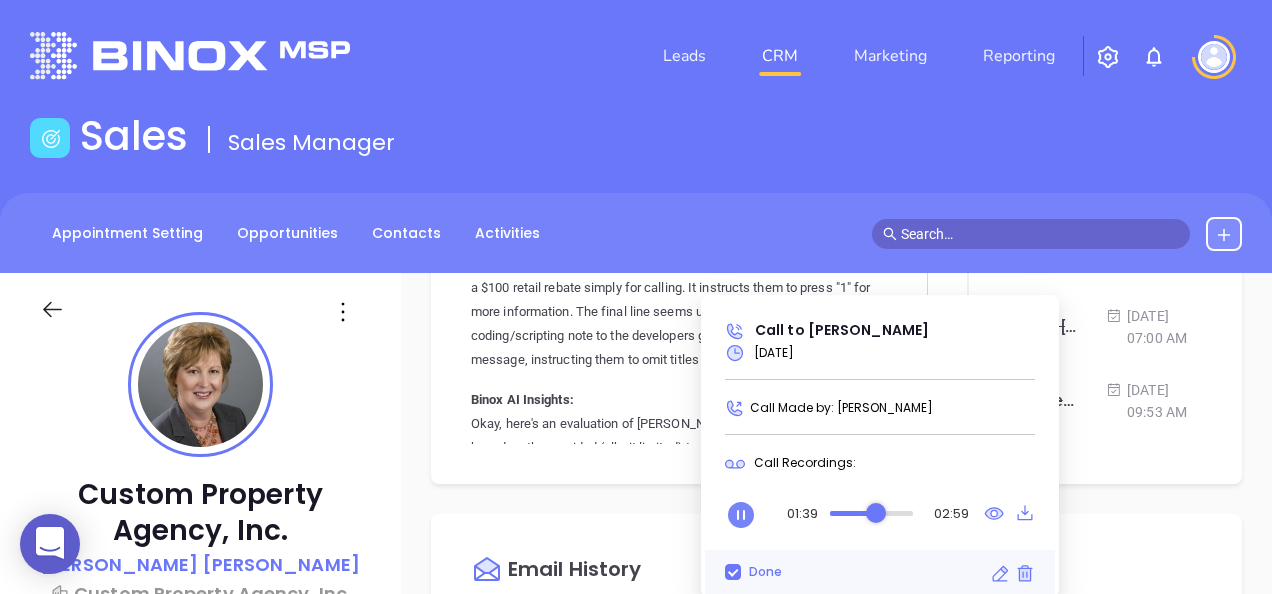 scroll, scrollTop: 700, scrollLeft: 0, axis: vertical 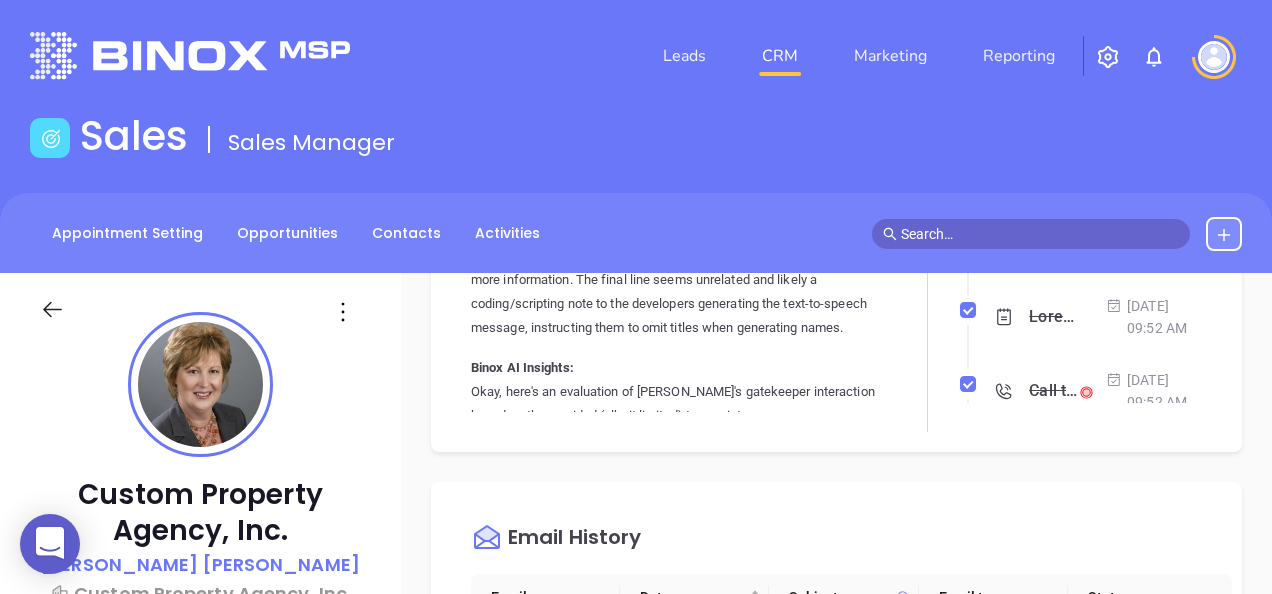 click on "Sales Sales Manager" at bounding box center (636, 140) 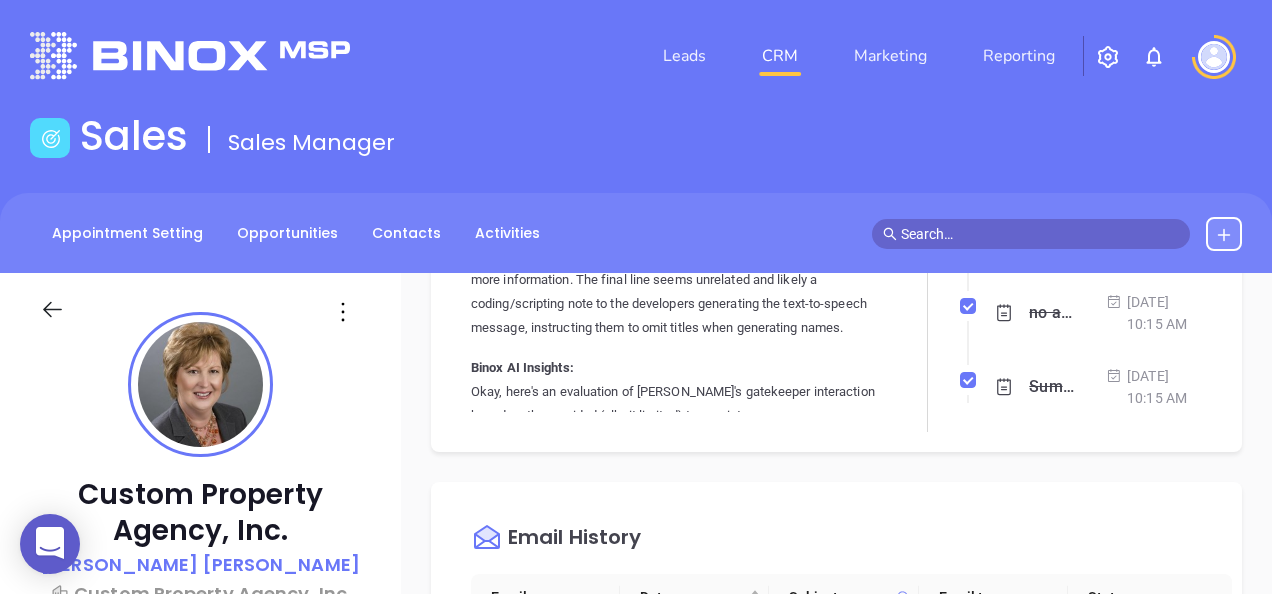 scroll, scrollTop: 400, scrollLeft: 0, axis: vertical 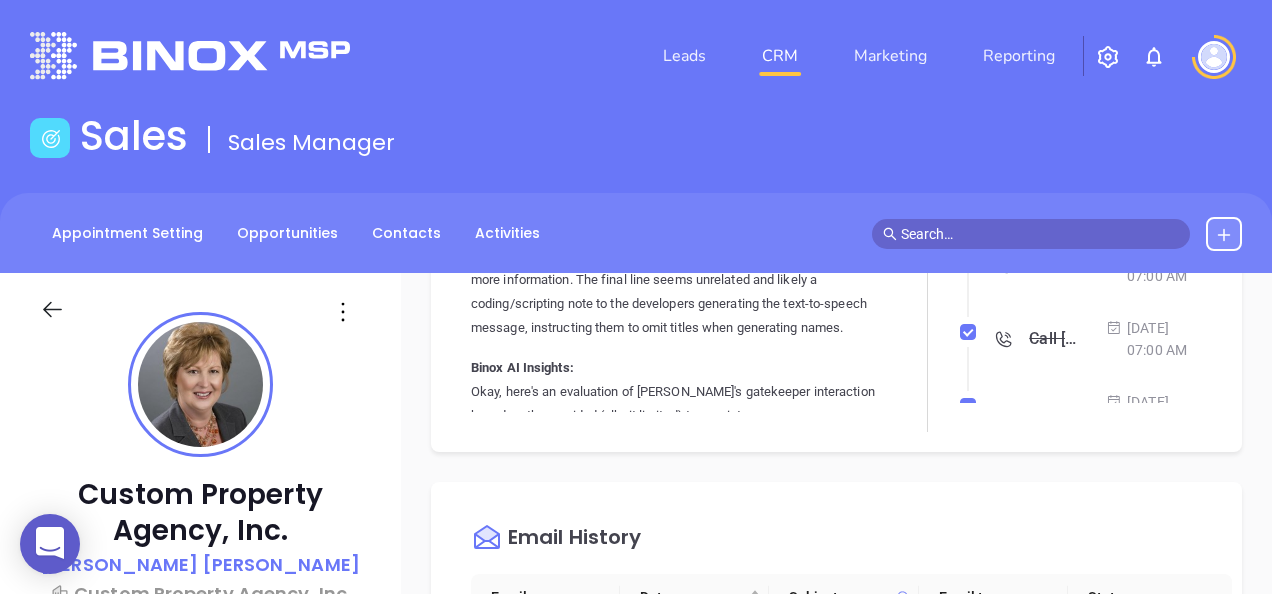 click on "Call to [PERSON_NAME]" at bounding box center (1053, 191) 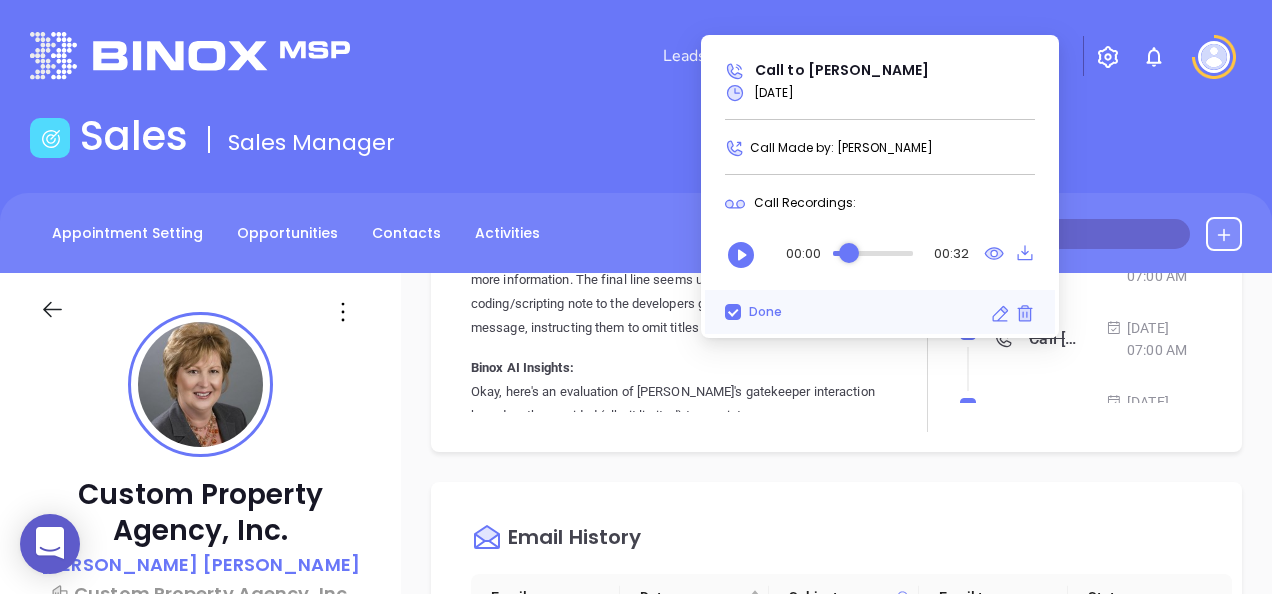 click at bounding box center (873, 253) 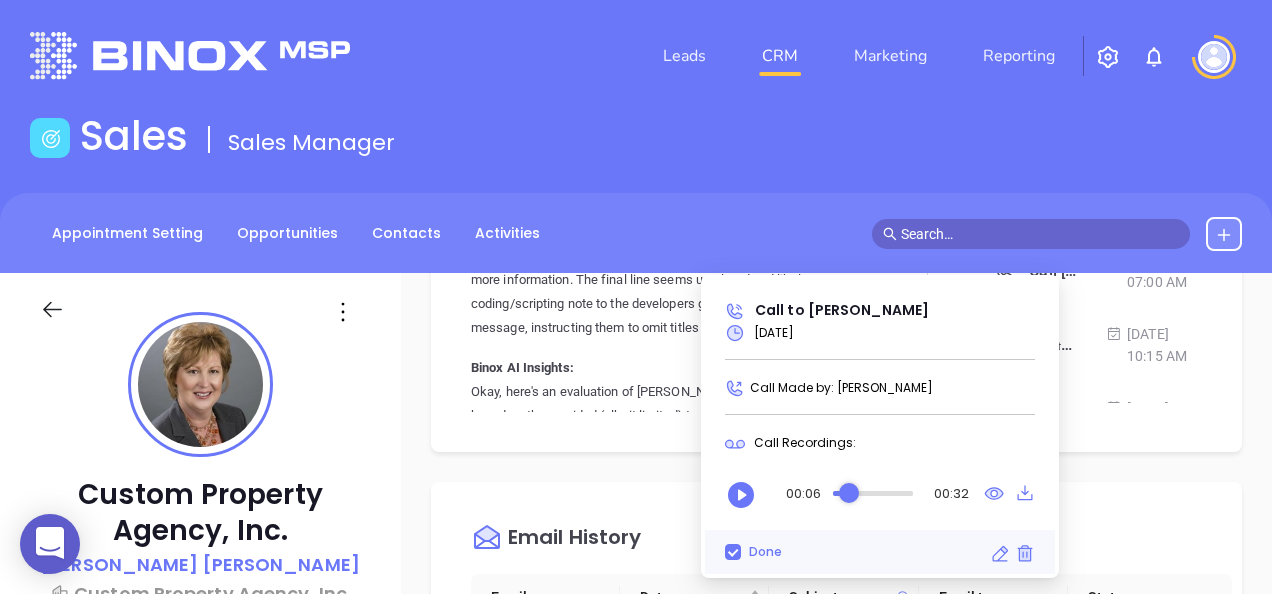 scroll, scrollTop: 500, scrollLeft: 0, axis: vertical 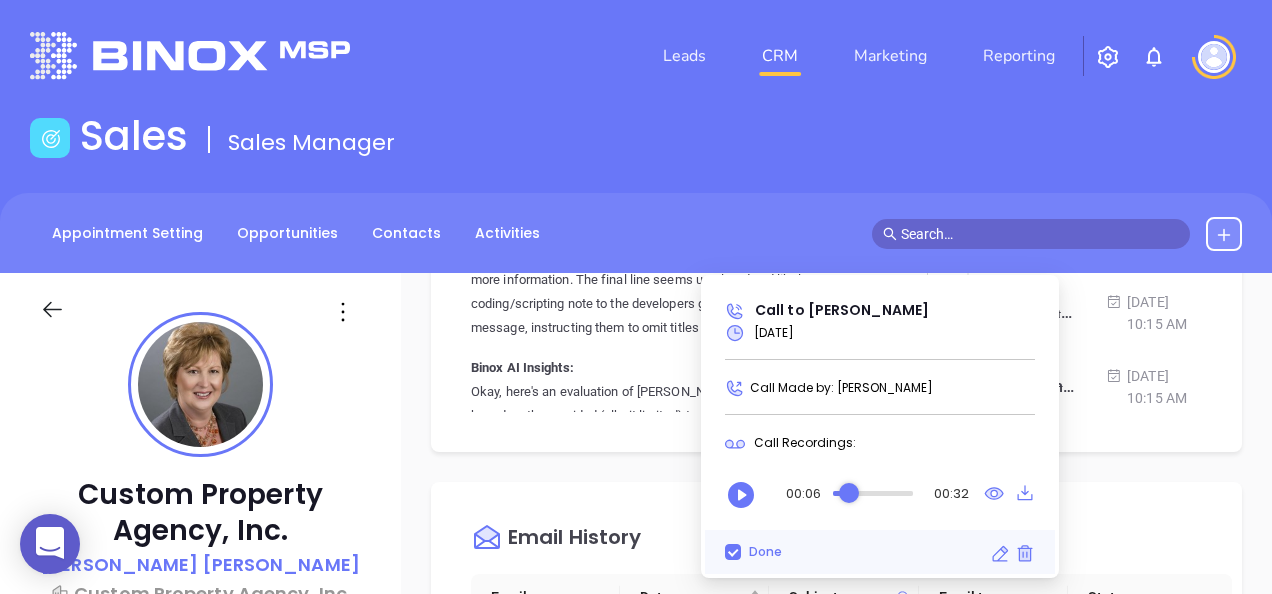 click on "Sales Sales Manager" at bounding box center (636, 140) 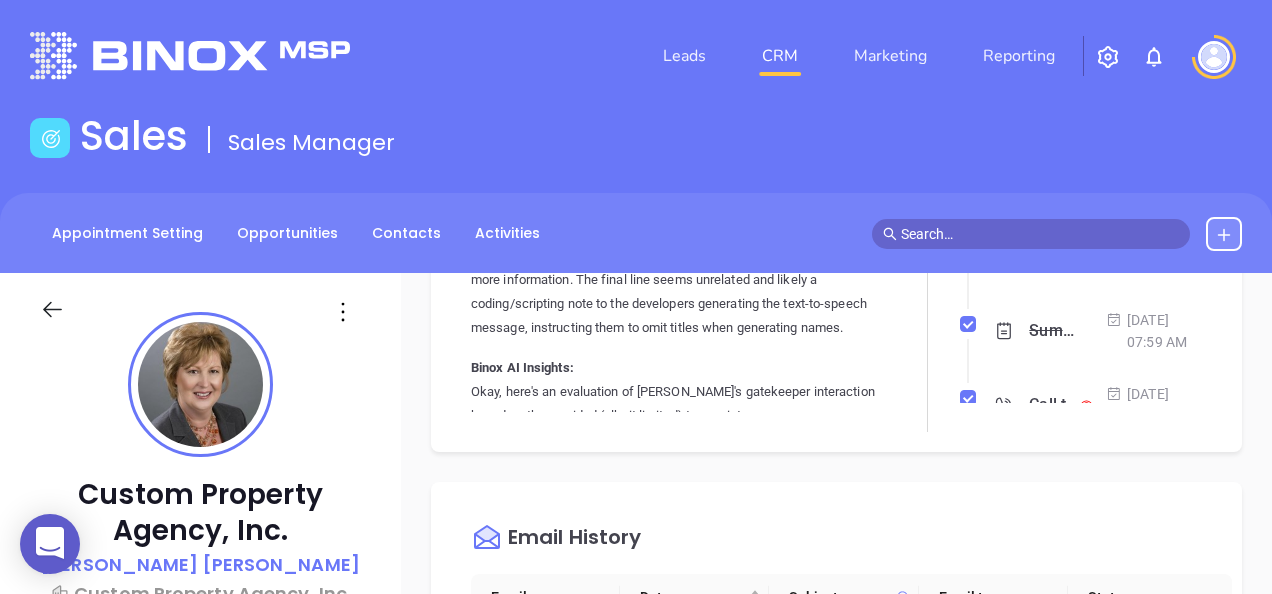 scroll, scrollTop: 900, scrollLeft: 0, axis: vertical 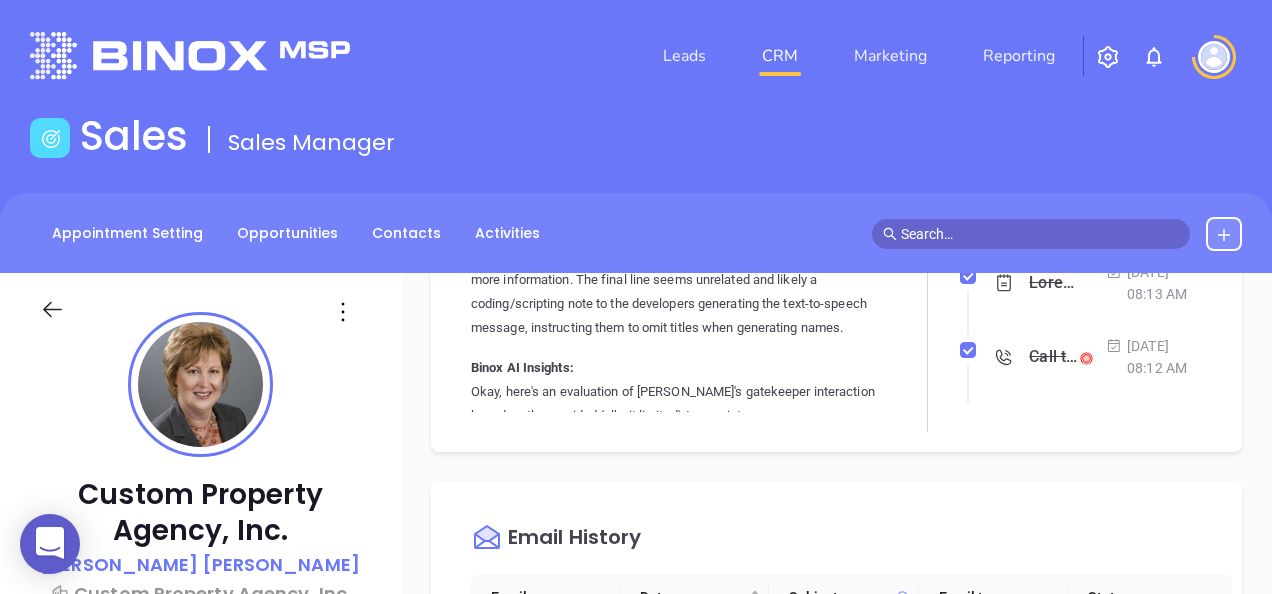 click on "Call to [PERSON_NAME]" at bounding box center (1053, 61) 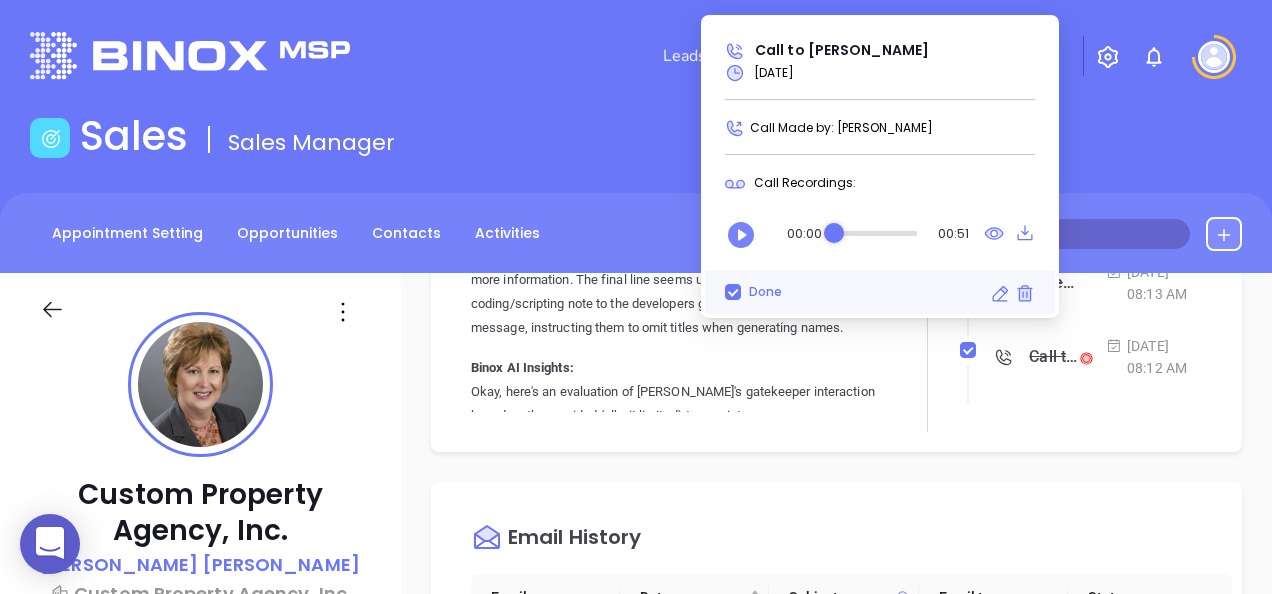 click 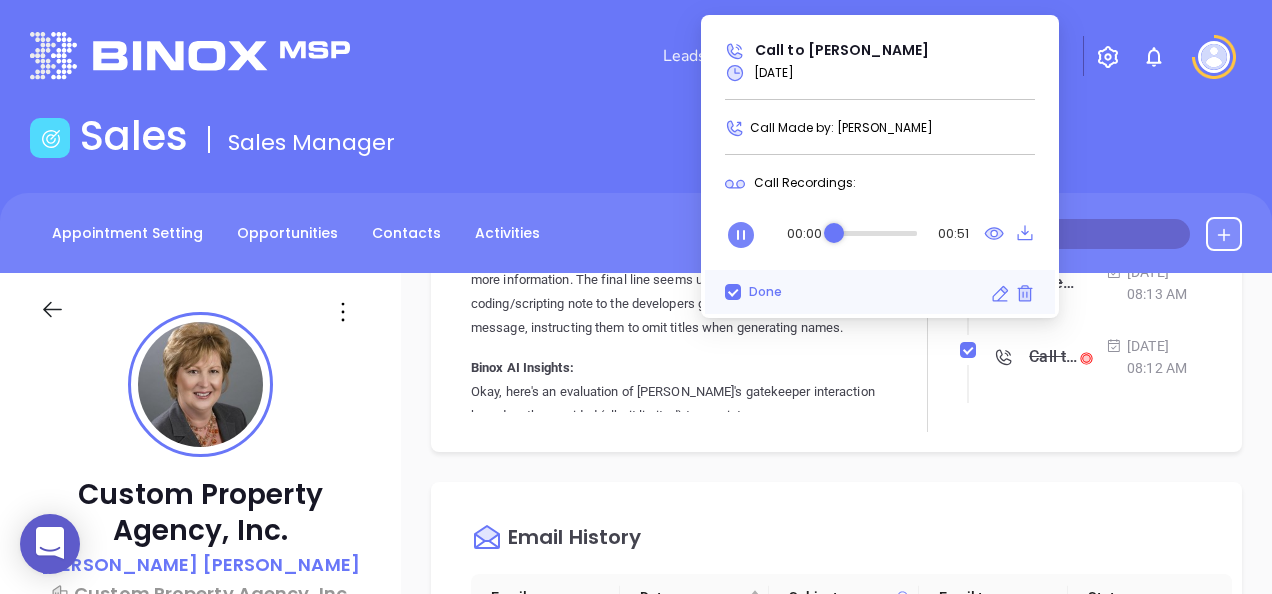 click at bounding box center (875, 233) 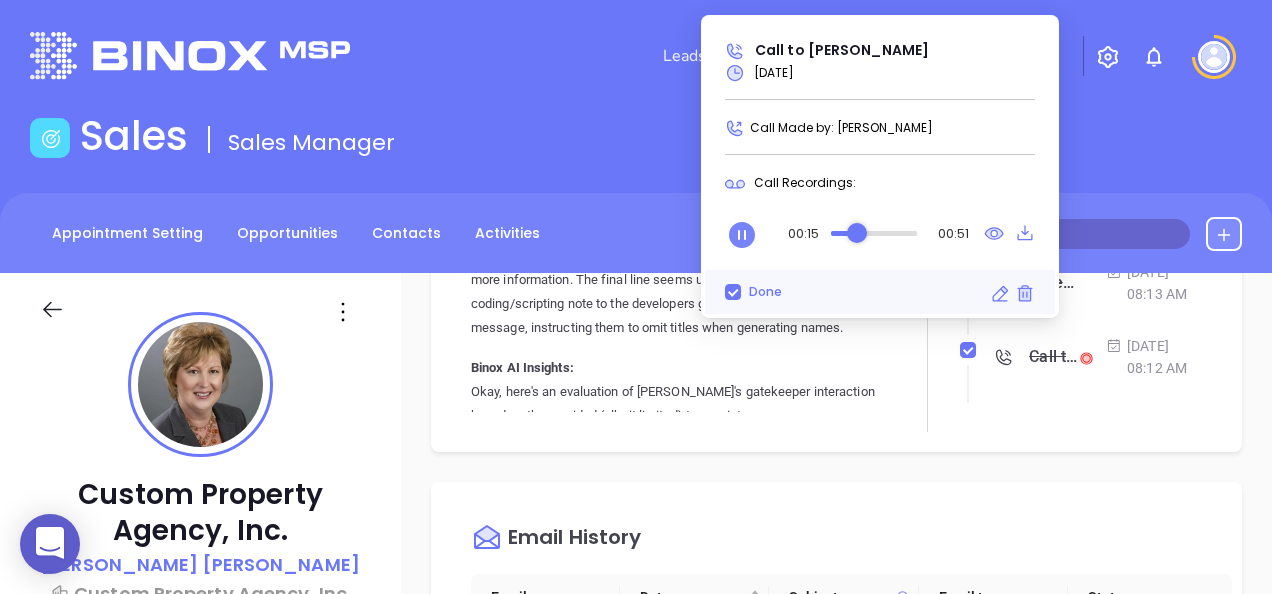 click at bounding box center (874, 233) 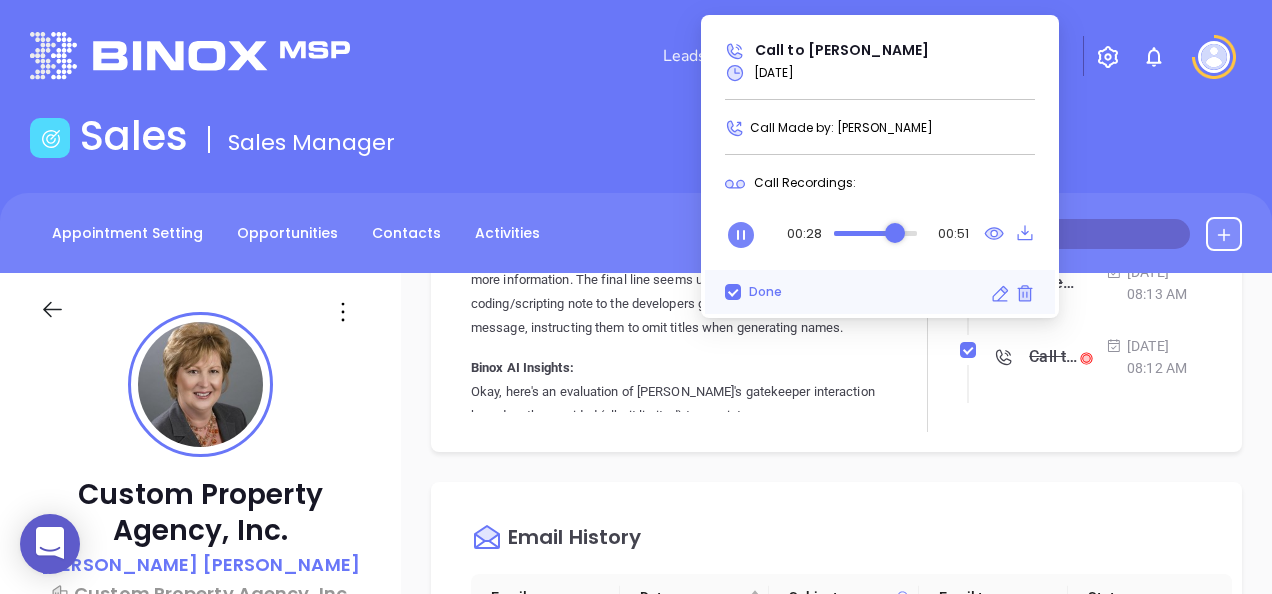 click at bounding box center (875, 233) 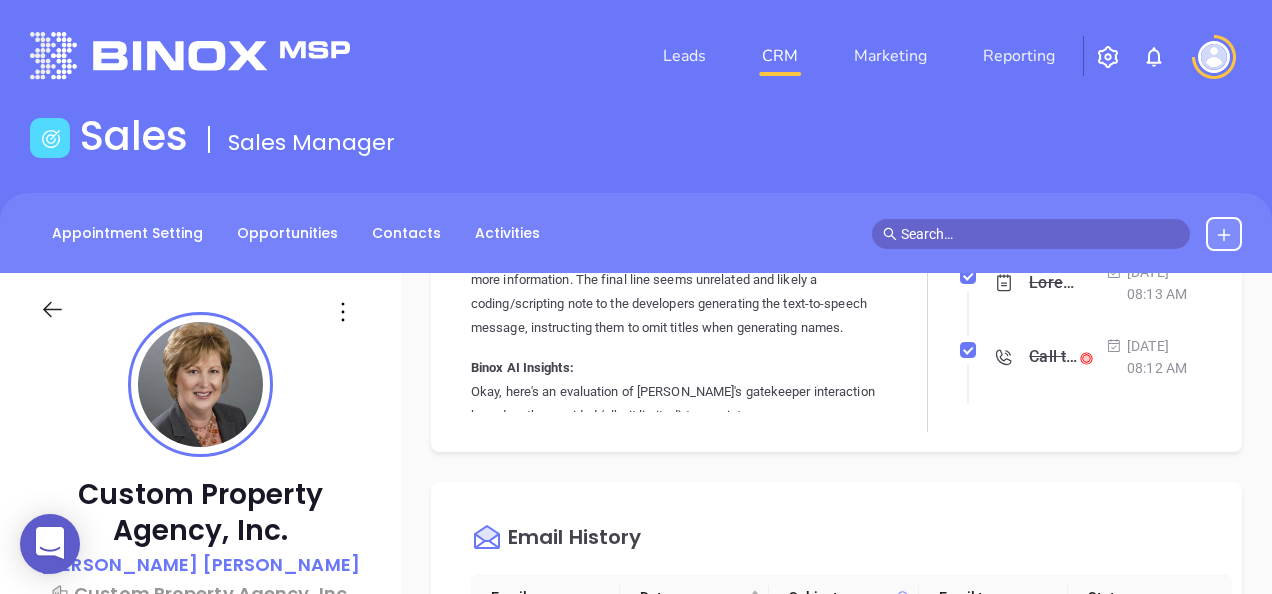 click on "Sales Sales Manager Appointment Setting Opportunities Contacts Activities Calendar Custom Property Agency, Inc. [PERSON_NAME]   Custom Property Agency, Inc.  Expected Close Date:   [DATE]  Book Now   Stage: Lost: Not Ready Status: Lost Temp: Cold Label: Prospect   Check for Binox AI Data Enrichment    Email:   [PERSON_NAME][EMAIL_ADDRESS][DOMAIN_NAME] Direct :   [PHONE_NUMBER]   Ext.   101 Work:  [PHONE_NUMBER] Company:   Custom Property Agency, Inc. Job Title:   CEO Department:   Marketing Assigned To:   [PERSON_NAME] Appointment Setter:   [PERSON_NAME] Referred by:   Lead Source:   Binox Contact Address:   [STREET_ADDRESS][US_STATE] Local Time:   Description Revenue & Margin $ 0   Quote 0 Views You have not sent a quote yet + Create quote on CW Notes All [PERSON_NAME]    |    [DATE]  08:04 AM Too much convincing    Binox AI Insights   ●   [PERSON_NAME]  |  [DATE]  09:53 AM Beta
Summary:
Binox AI Insights:
*" at bounding box center [636, 564] 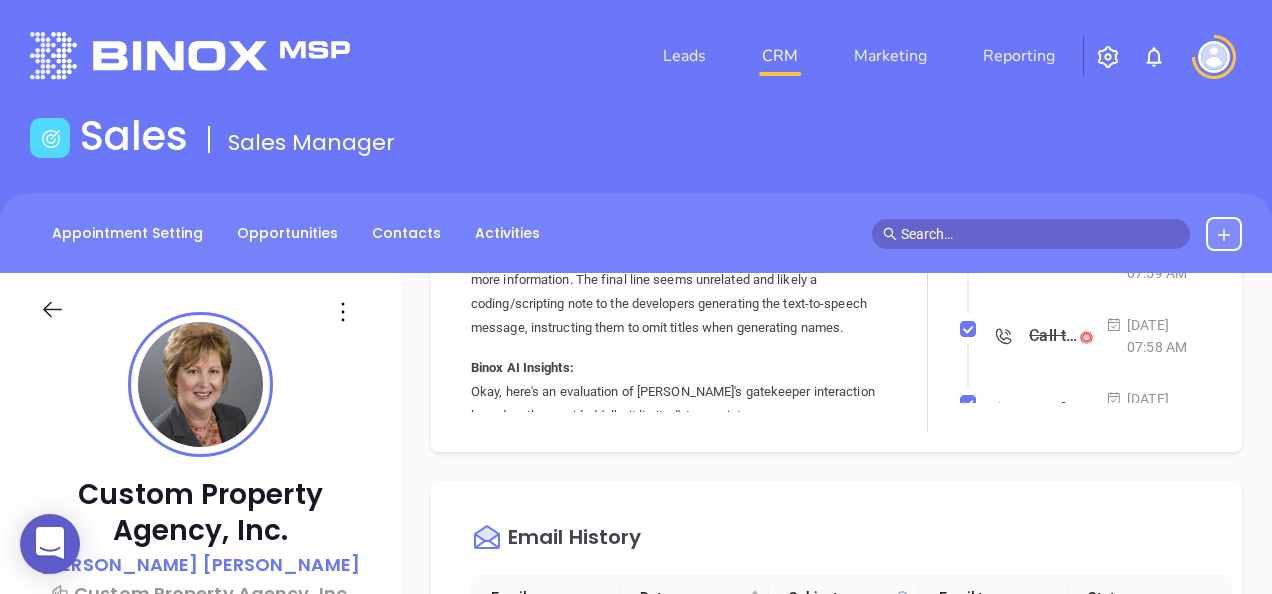 scroll, scrollTop: 1100, scrollLeft: 0, axis: vertical 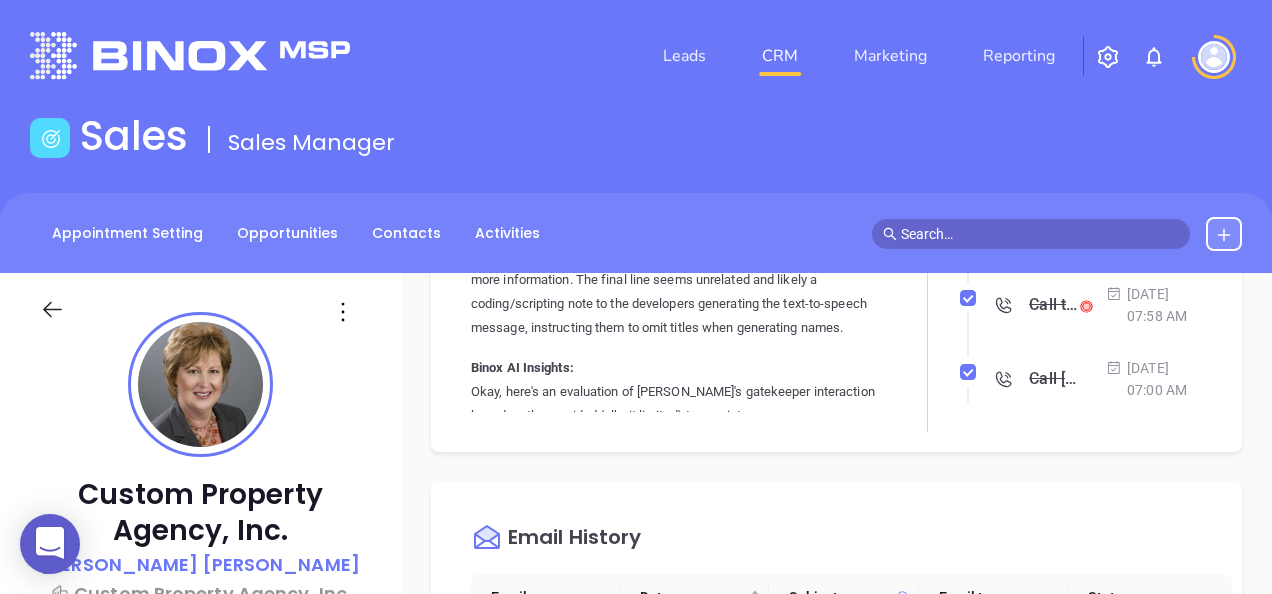 click on "Call to [PERSON_NAME]" at bounding box center (1053, 9) 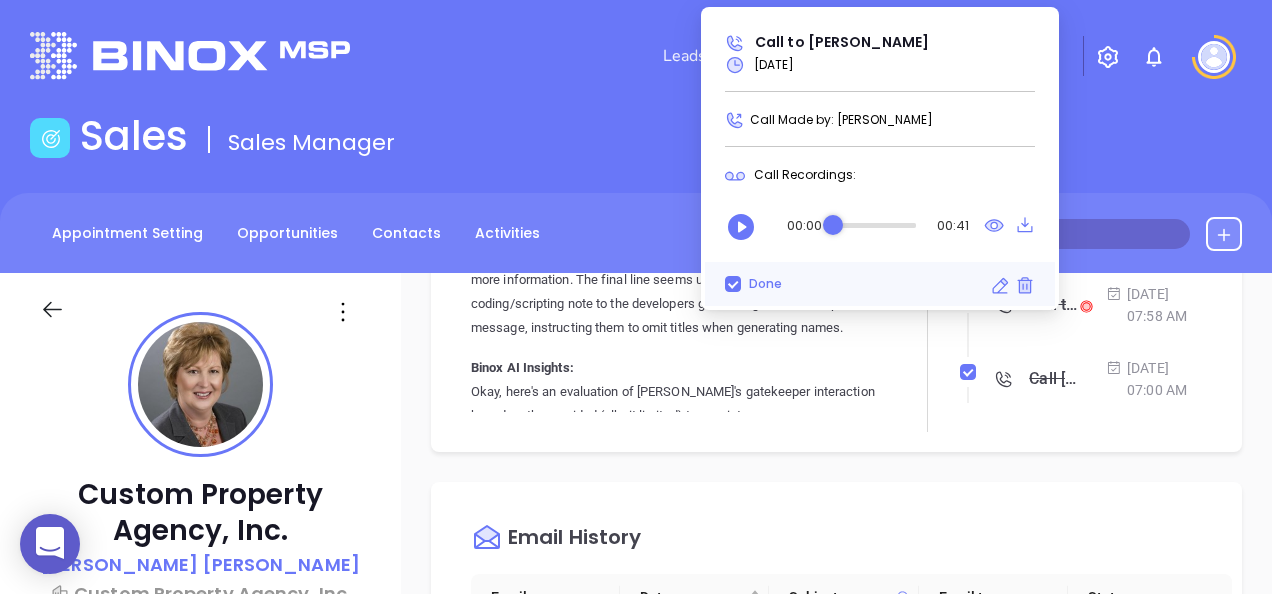 click at bounding box center (874, 225) 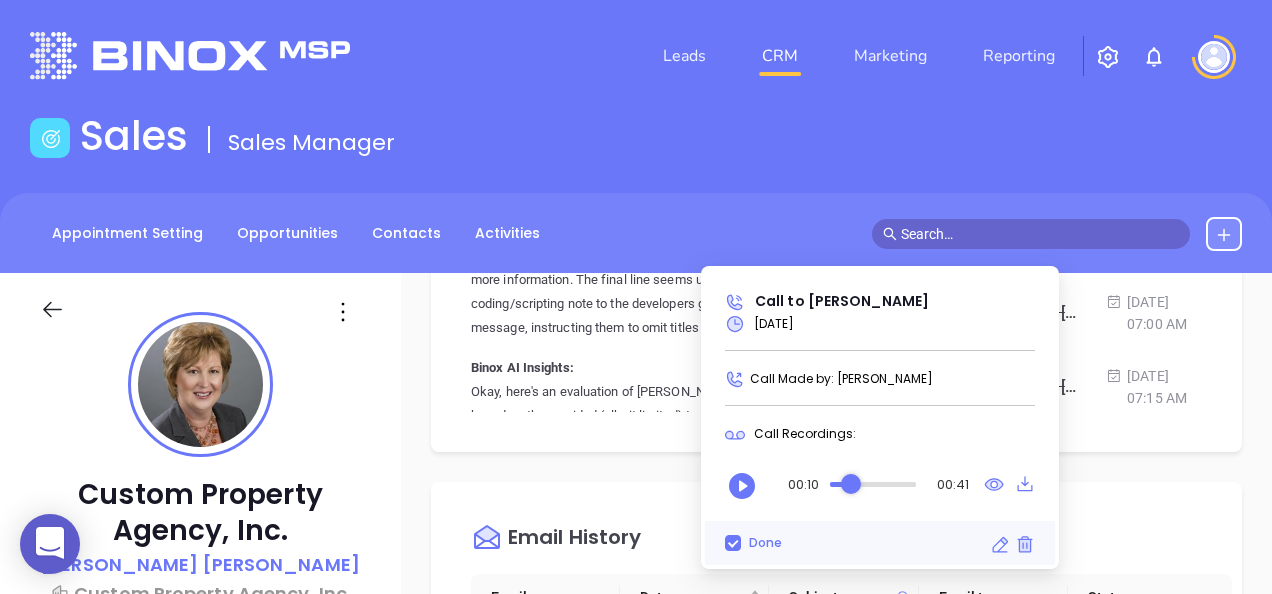 scroll, scrollTop: 1300, scrollLeft: 0, axis: vertical 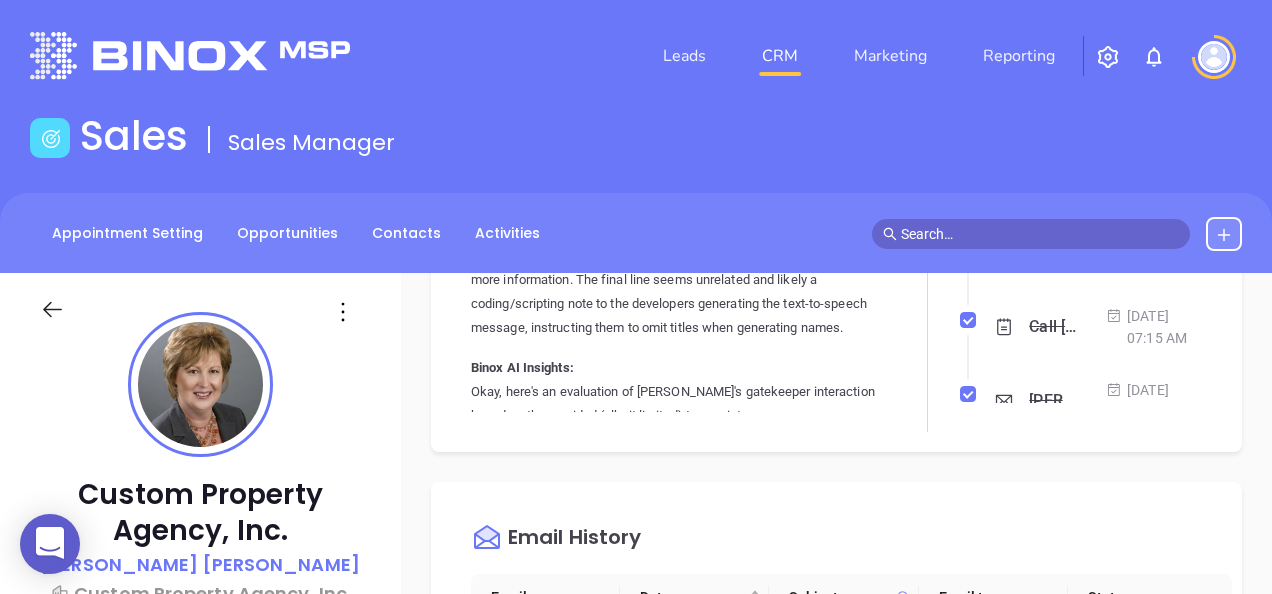 click 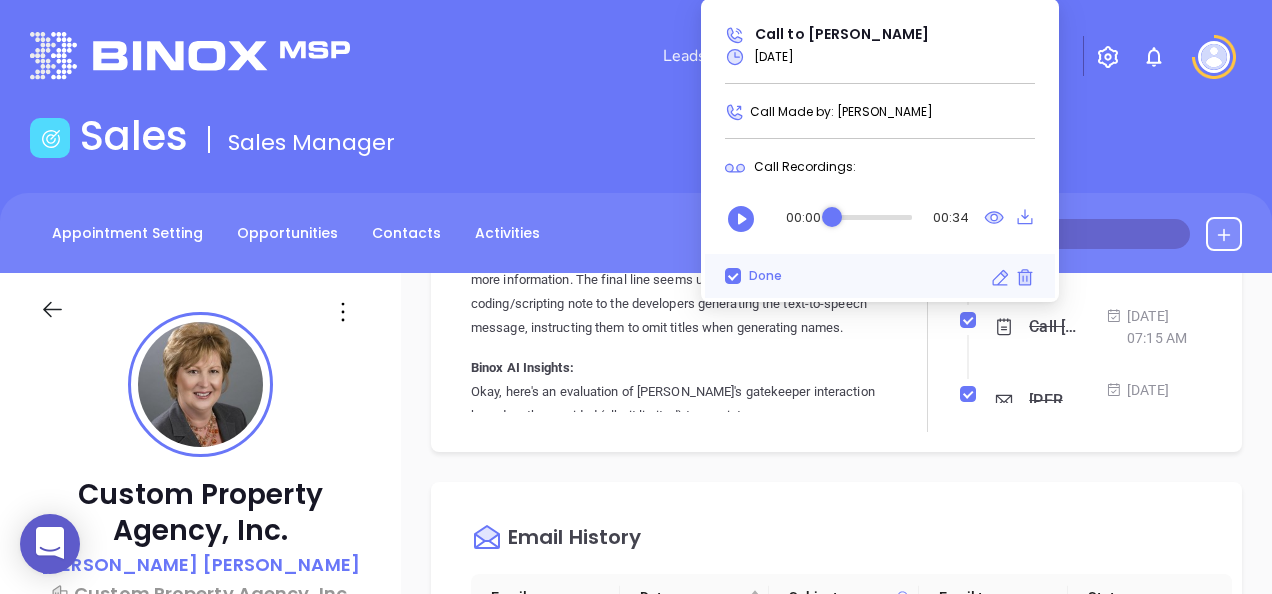 click on "[DATE] 08:12 AM" at bounding box center [1154, -43] 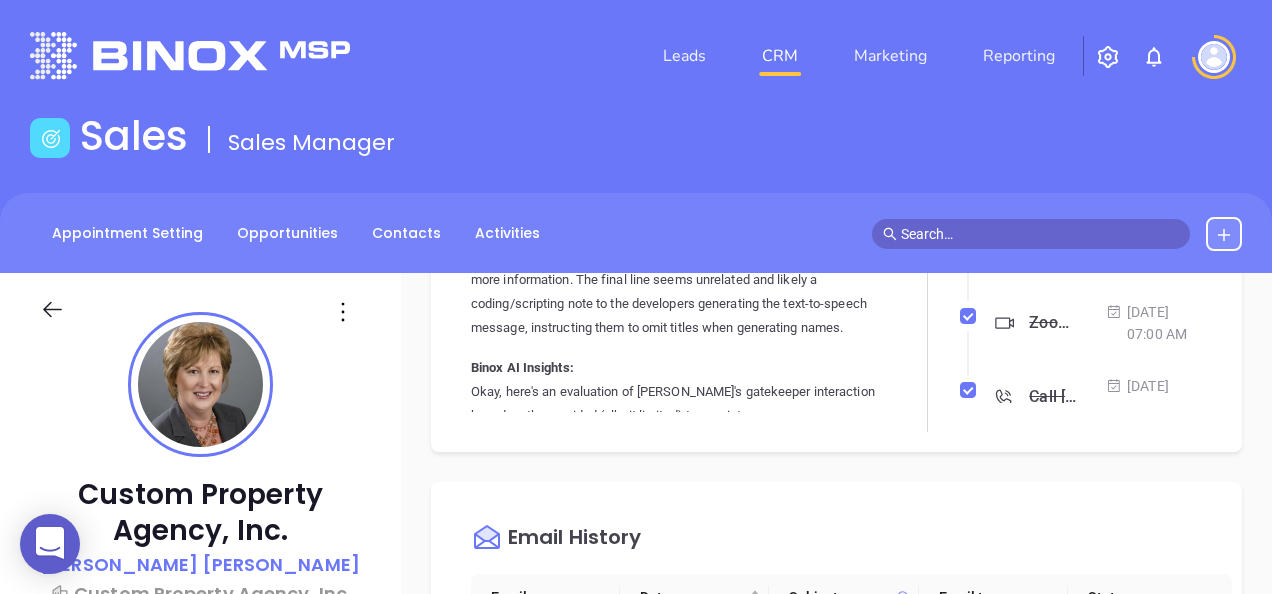 scroll, scrollTop: 1500, scrollLeft: 0, axis: vertical 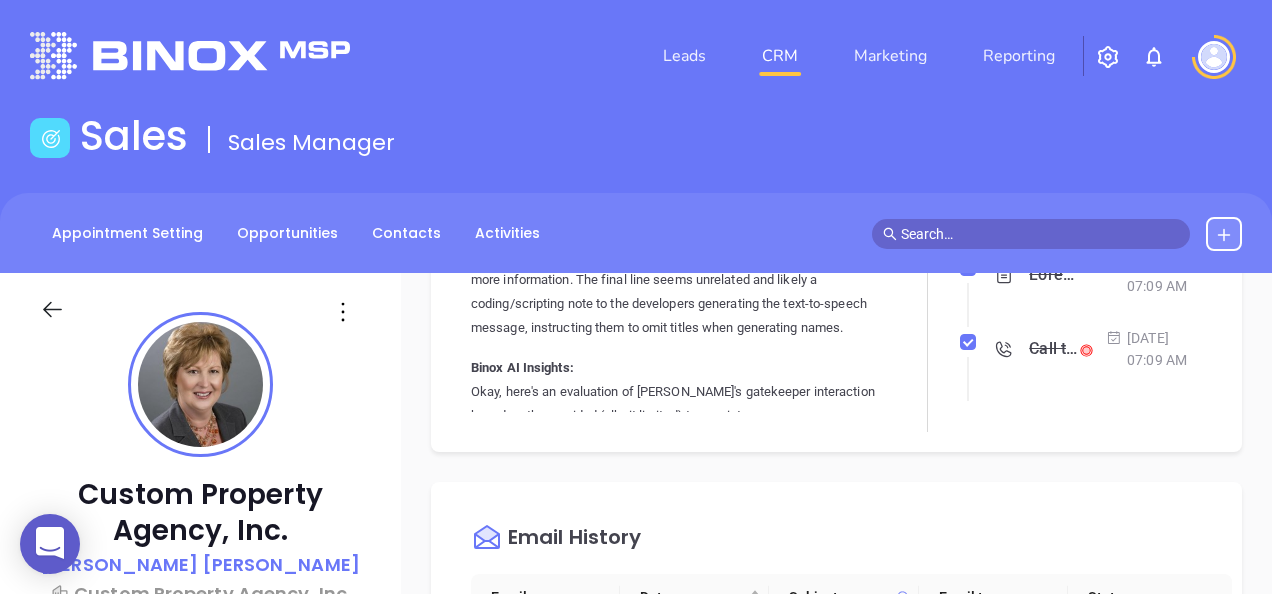 click on "Call to [PERSON_NAME]" at bounding box center [1053, -95] 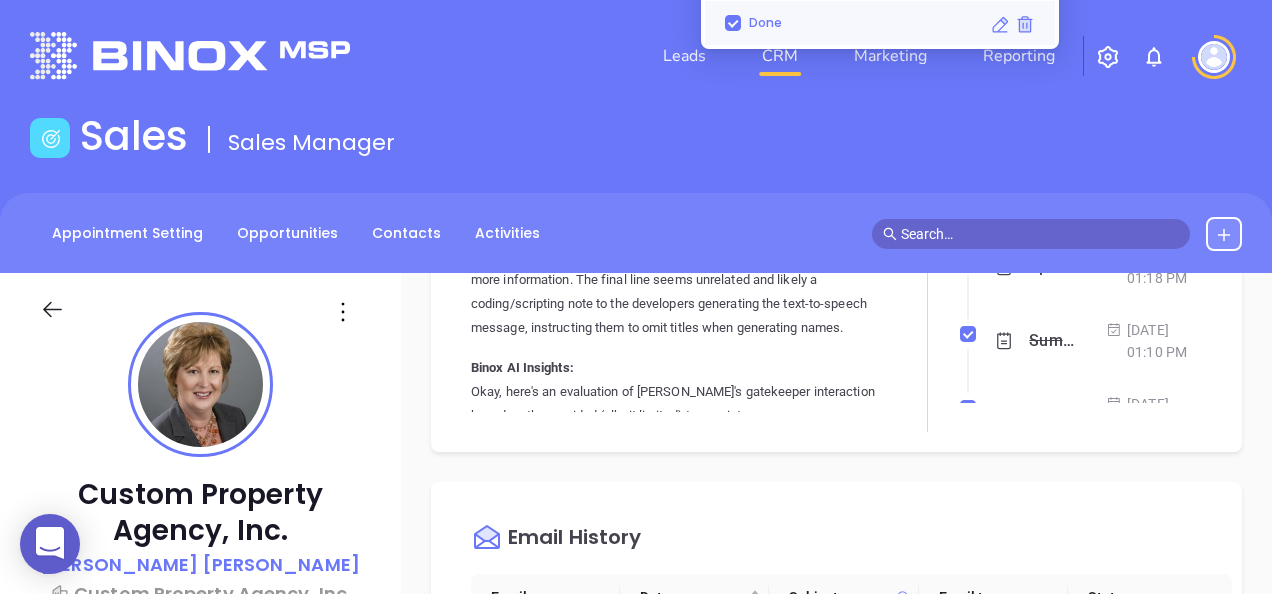 scroll, scrollTop: 2000, scrollLeft: 0, axis: vertical 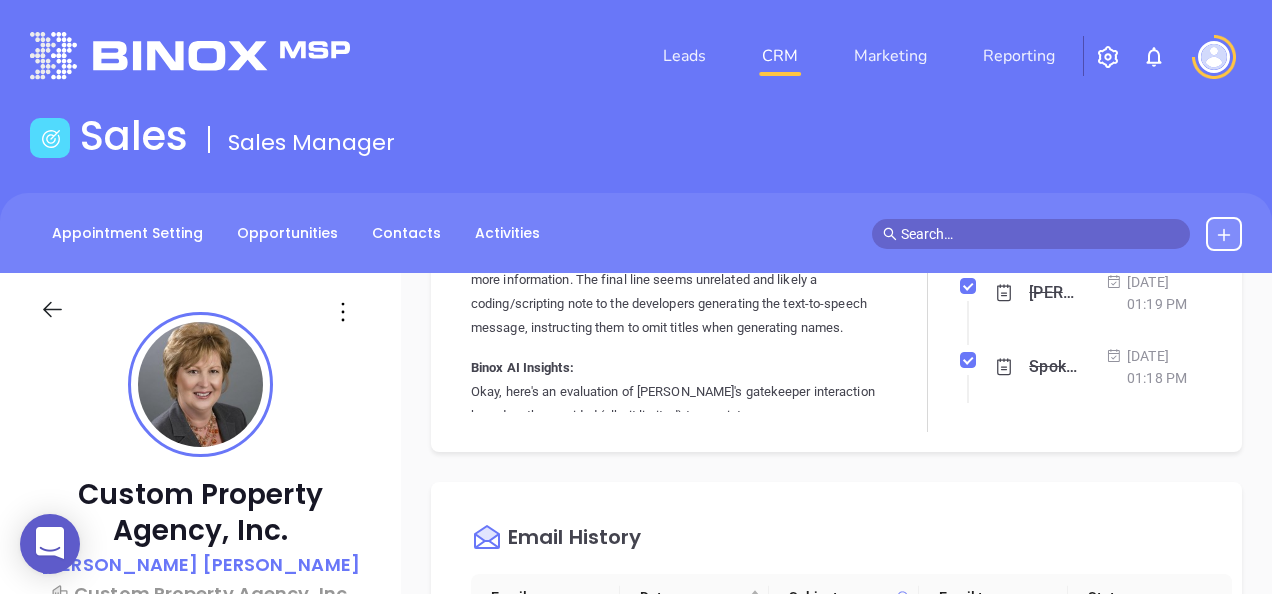 click on "Call to [PERSON_NAME]" at bounding box center (1053, -151) 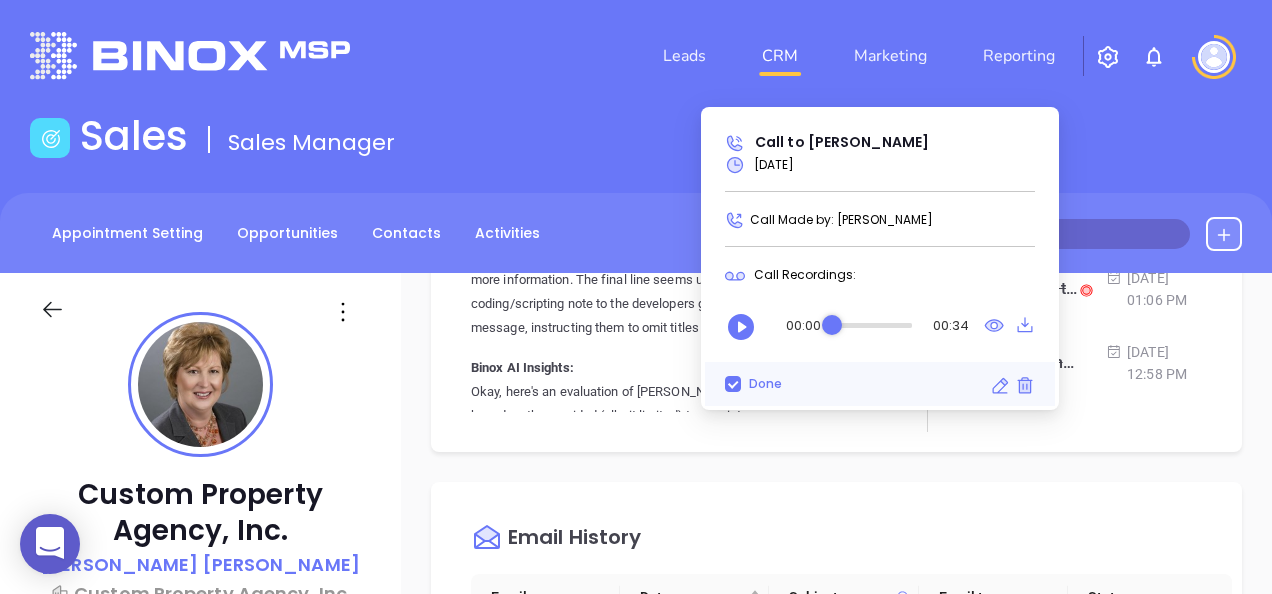 click on "[DATE] 06:02 AM" at bounding box center [1154, -229] 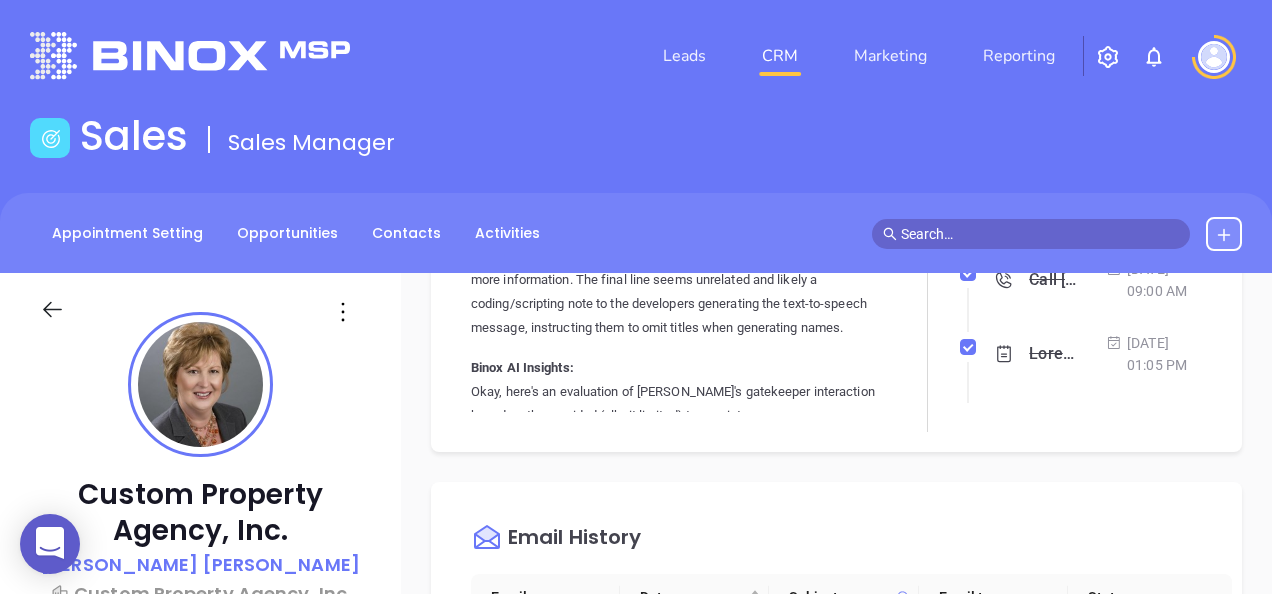 scroll, scrollTop: 2500, scrollLeft: 0, axis: vertical 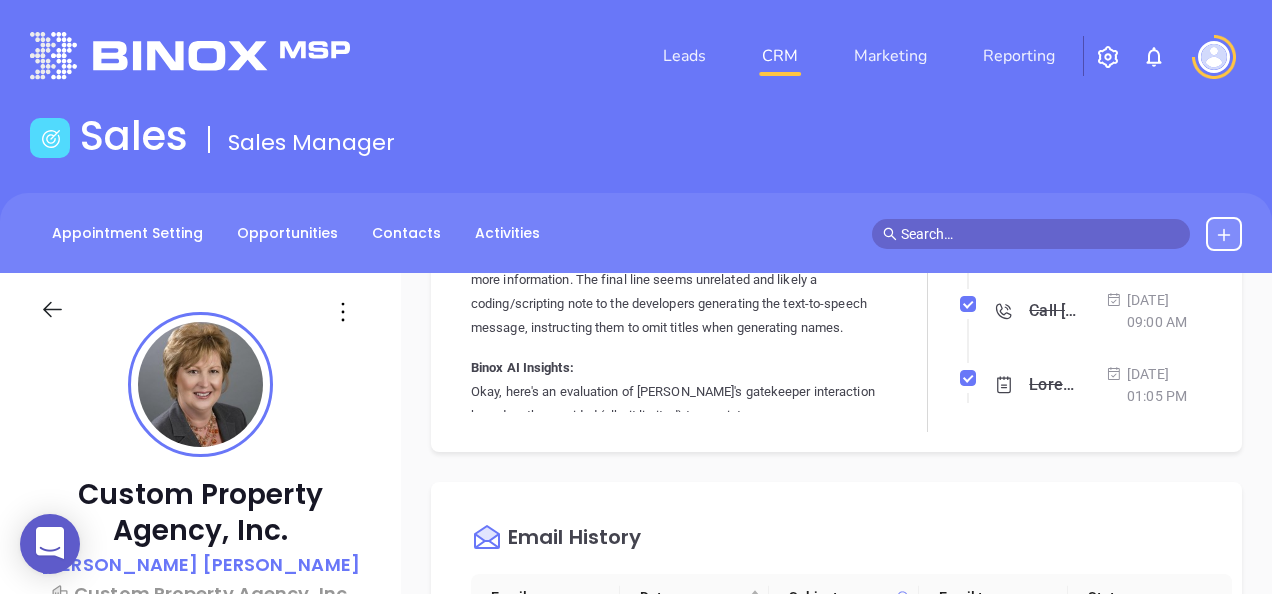 click on "Call to [PERSON_NAME]" at bounding box center [1053, -281] 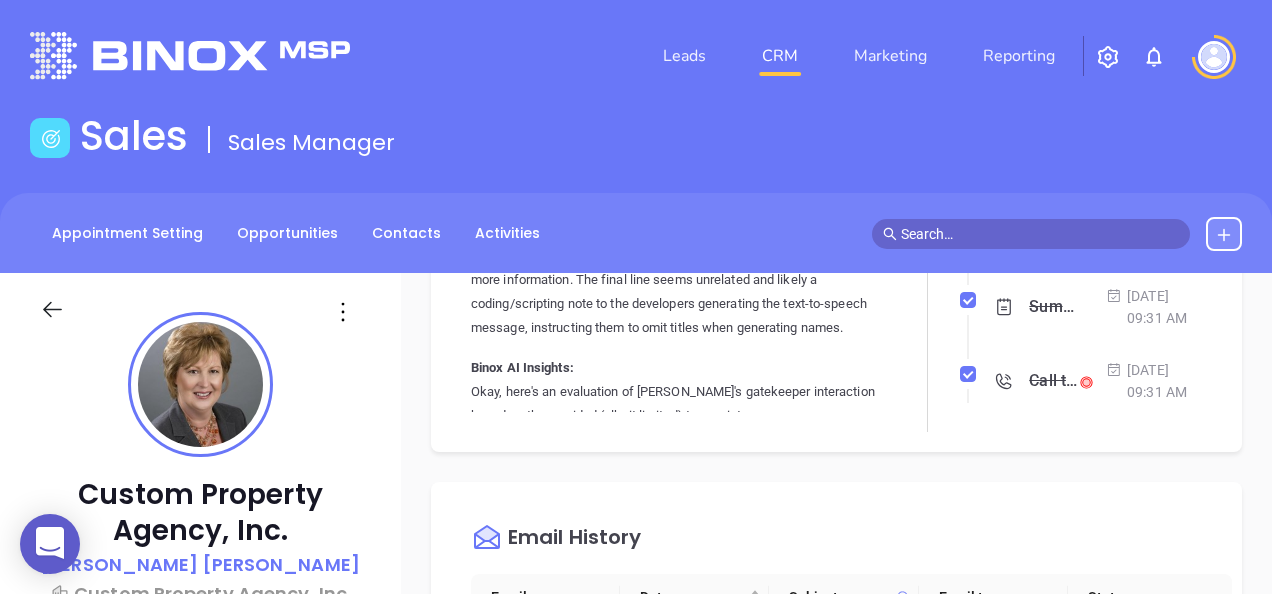 click on "[DATE] 01:10 PM" at bounding box center [1154, -359] 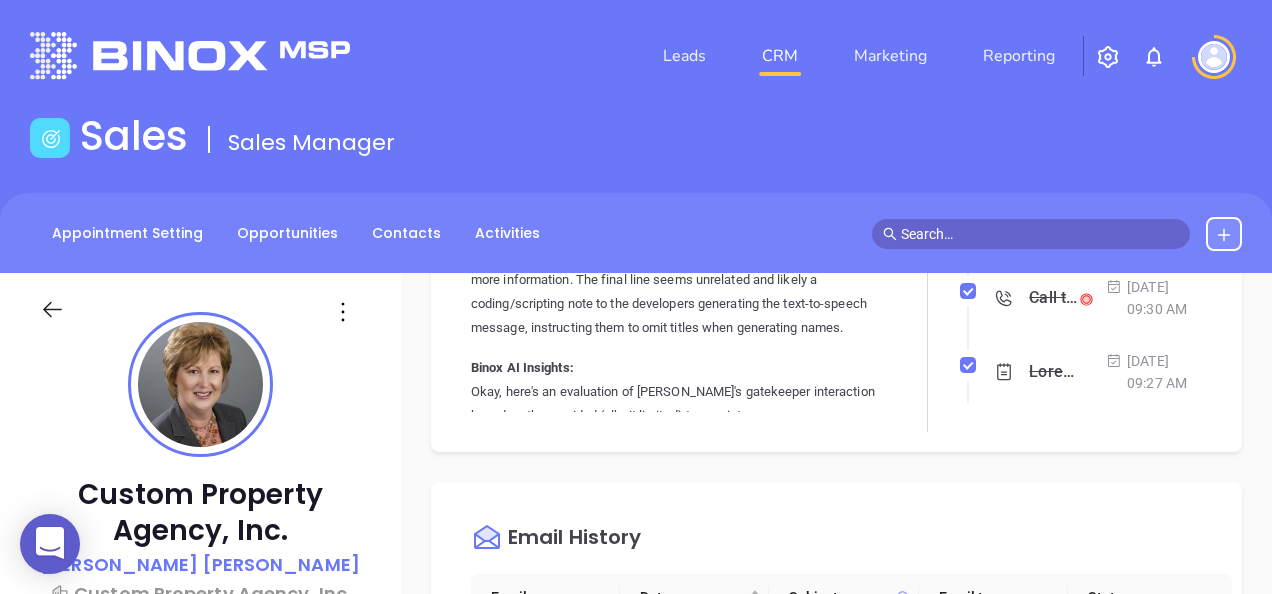 scroll, scrollTop: 3000, scrollLeft: 0, axis: vertical 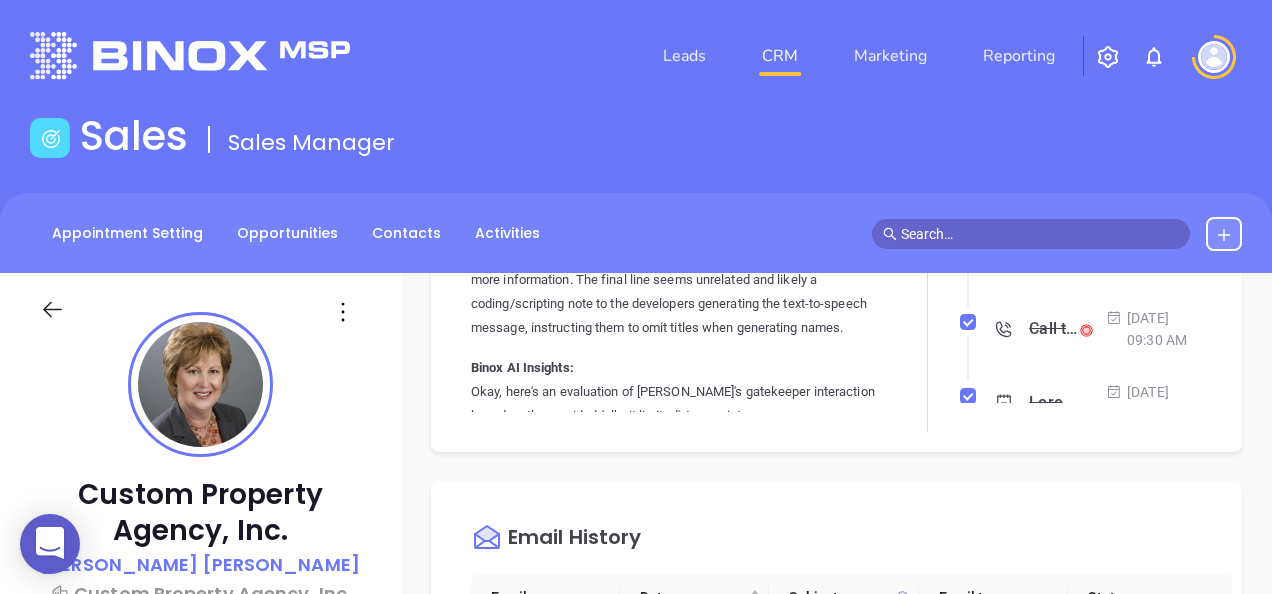 click on "Call to [PERSON_NAME]" at bounding box center [1053, -411] 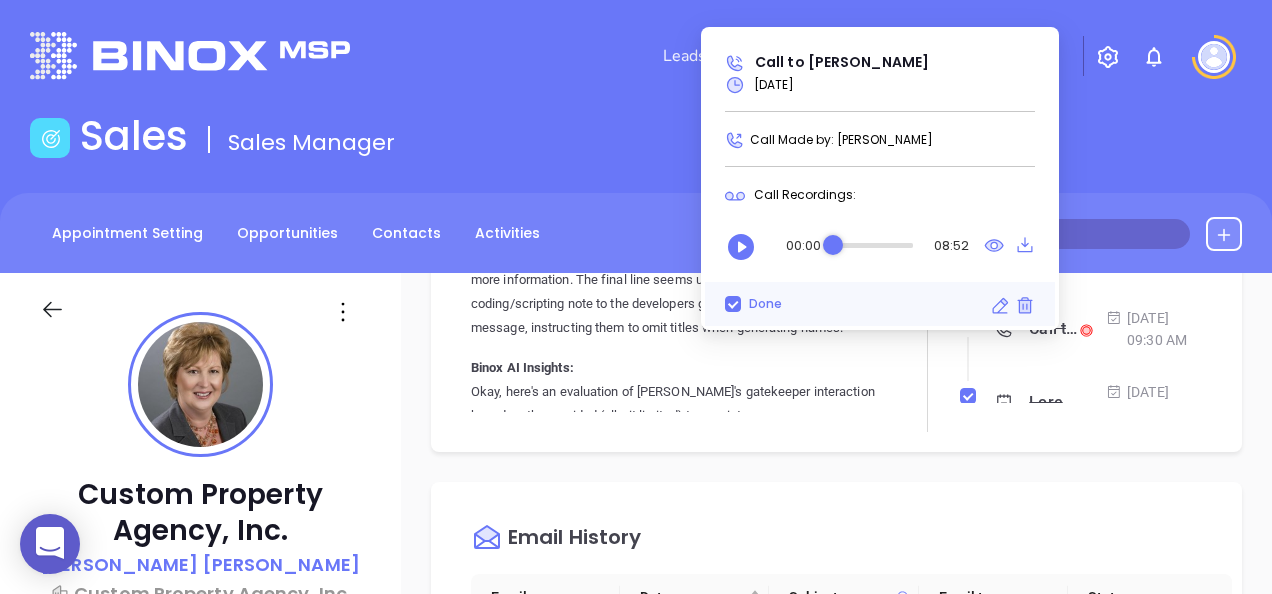 click at bounding box center (873, 246) 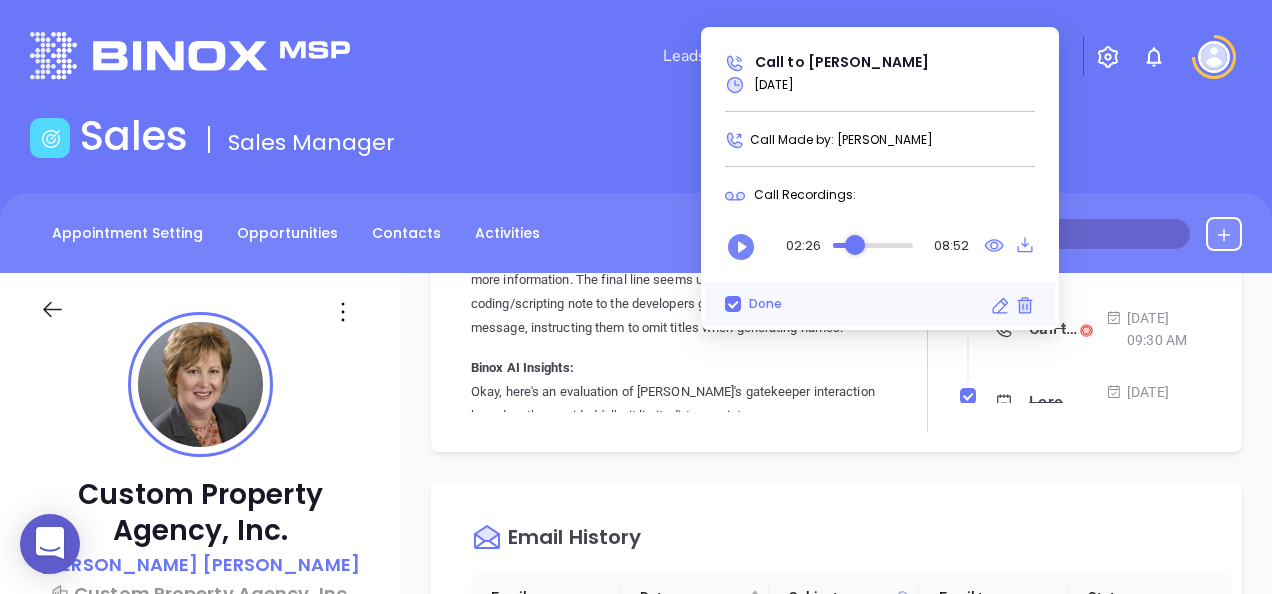 click 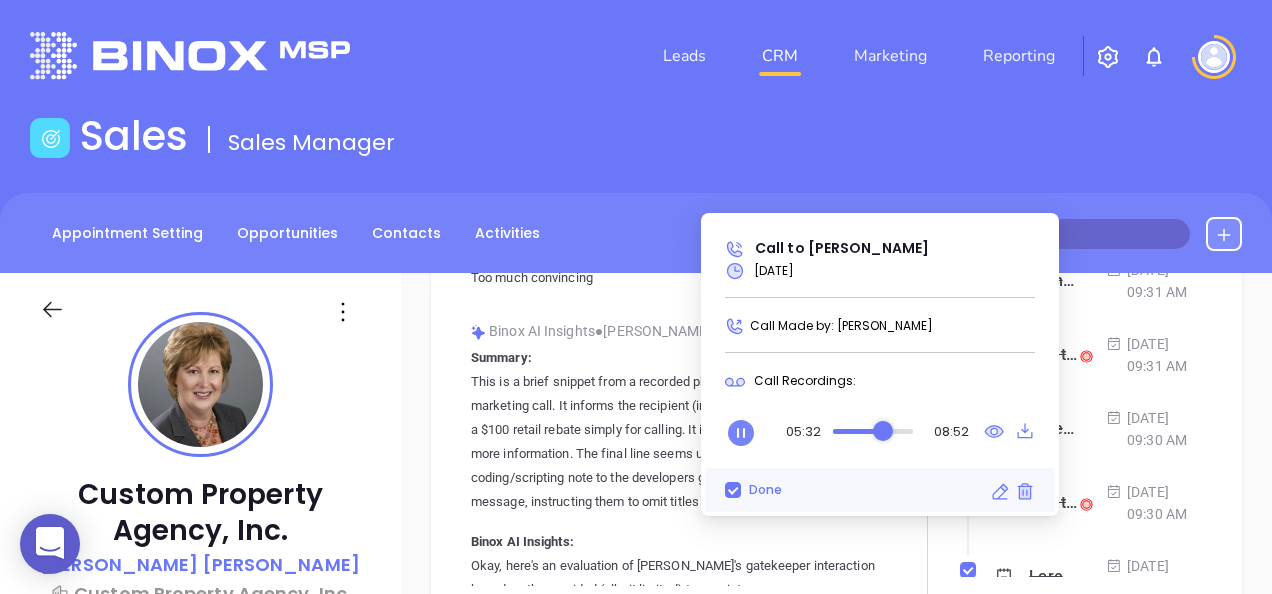 scroll, scrollTop: 500, scrollLeft: 0, axis: vertical 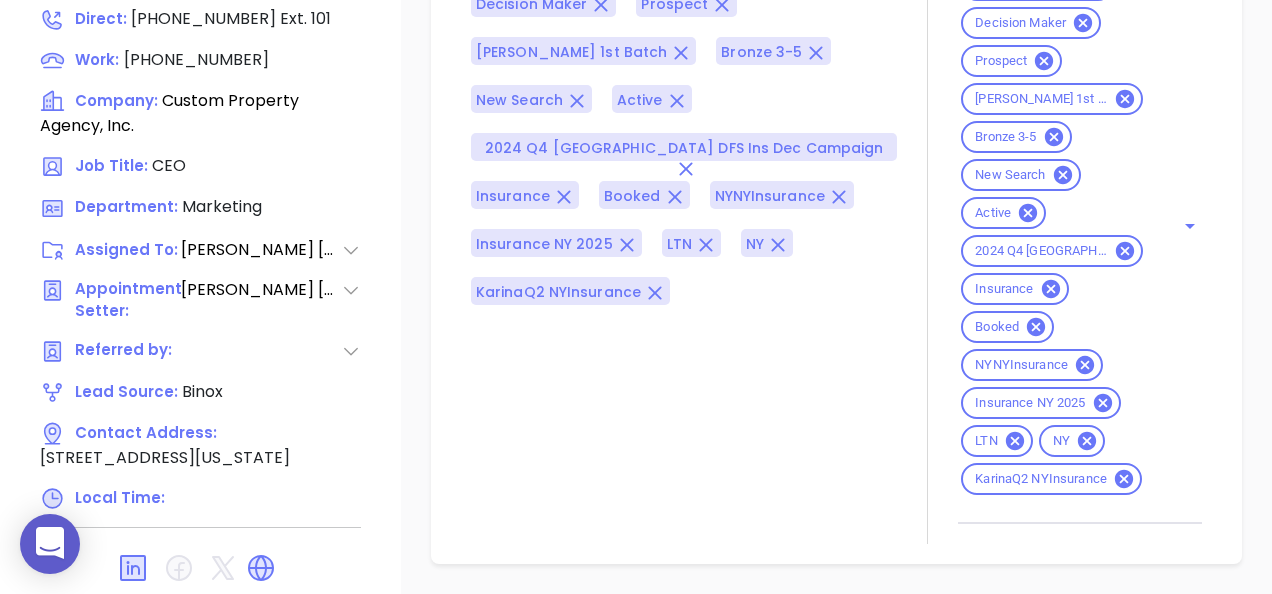 click 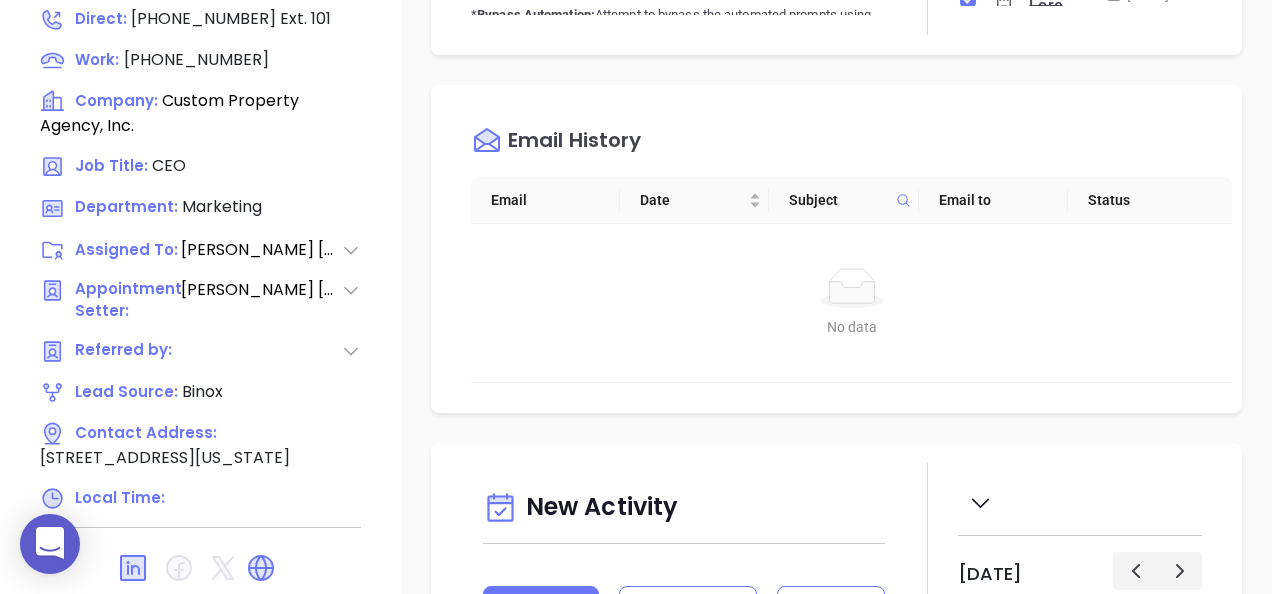 scroll, scrollTop: 0, scrollLeft: 0, axis: both 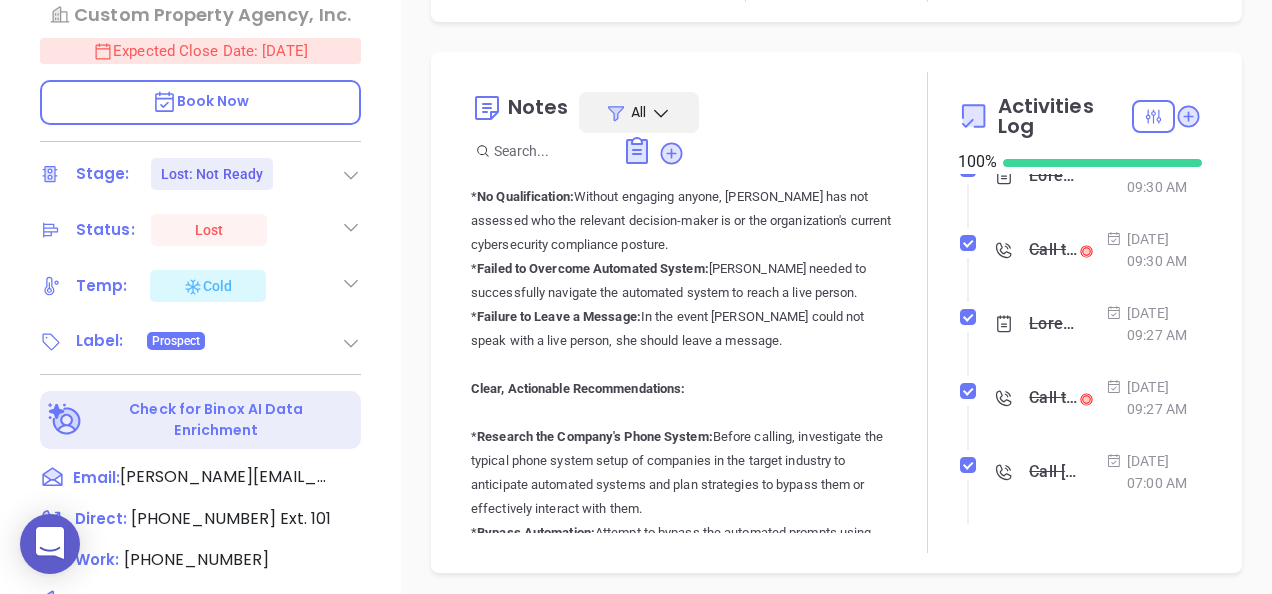 click on "Call to [PERSON_NAME]" at bounding box center (1053, -490) 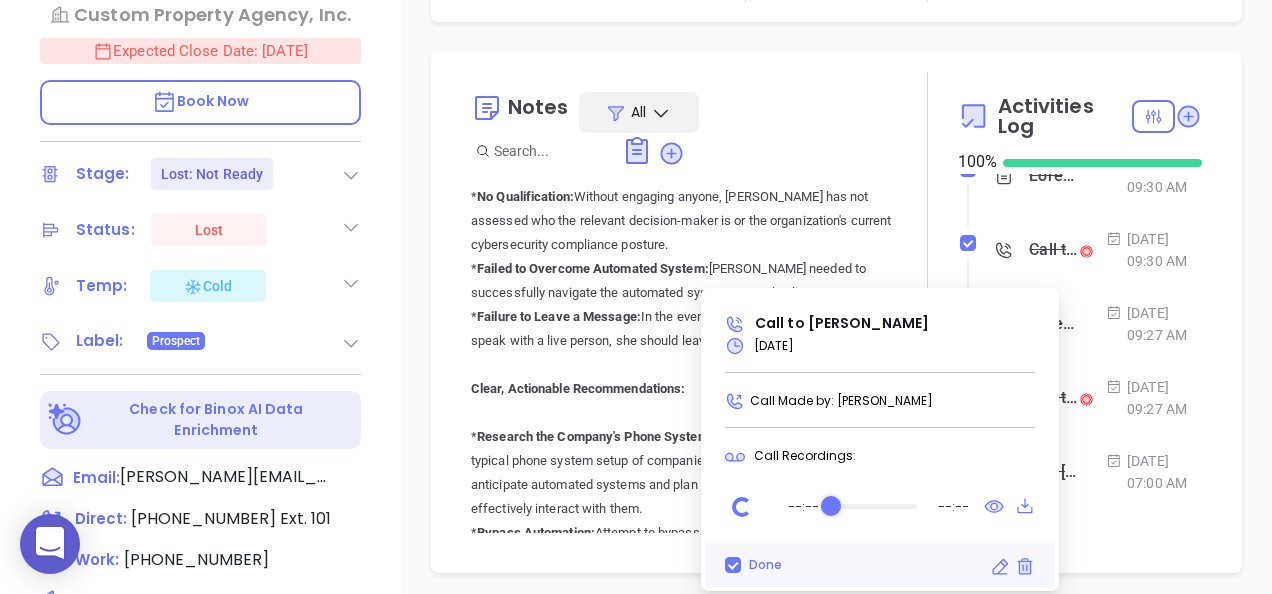 click on "Description Revenue & Margin $ 0   Quote 0 Views You have not sent a quote yet + Create quote on CW Notes All [PERSON_NAME]    |    [DATE]  08:04 AM Too much convincing    Binox AI Insights   ●   [PERSON_NAME]  |  [DATE]  09:53 AM Beta
Summary:
This is a brief snippet from a recorded phone message, likely a scam or marketing call. It informs the recipient (in English) that they are entitled to a $100 retail rebate simply for calling. It instructs them to press "1" for more information. The final line seems unrelated and likely a coding/scripting note to the developers generating the text-to-speech message, instructing them to omit titles when generating names.
Binox AI Insights:
Okay, here's an evaluation of Anabell's gatekeeper interaction based on the provided (albeit limited) transcript: Overall Performance Score:  [PERSON_NAME]: 2/10 Key Strengths: Areas Needing Improvement/Missed Opportunities: *    Lack of Engagement:" at bounding box center [836, 394] 